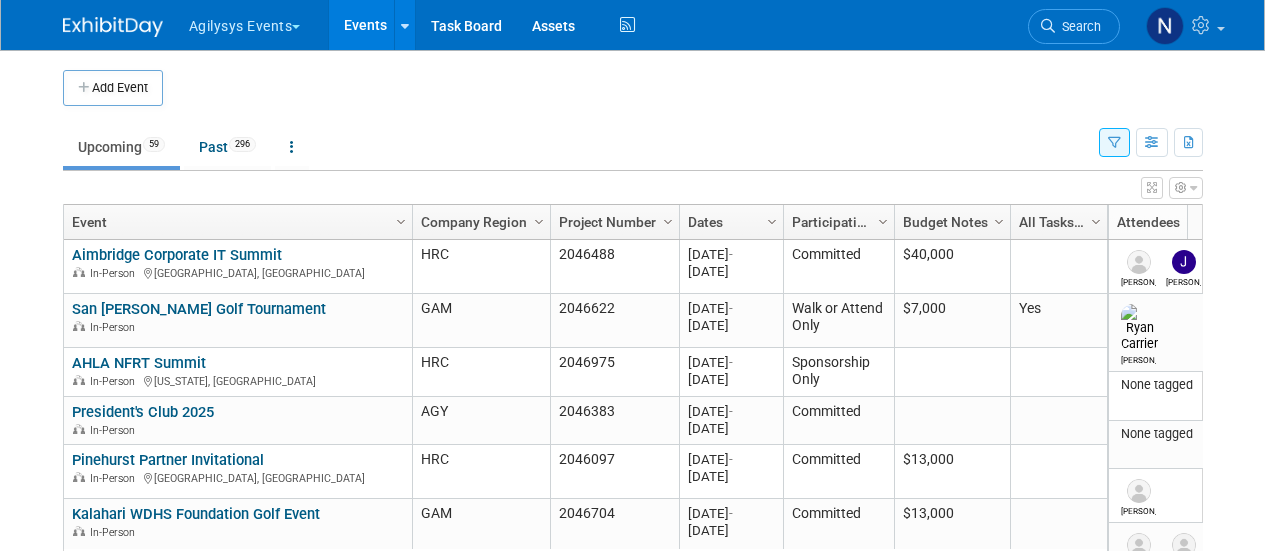 scroll, scrollTop: 0, scrollLeft: 0, axis: both 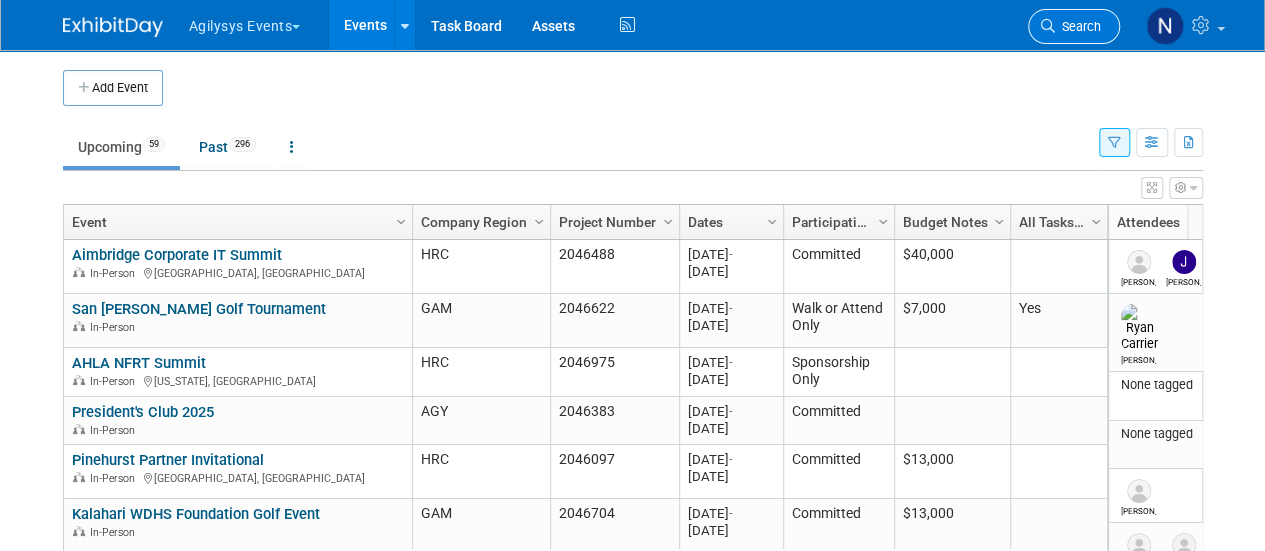 click on "Search" at bounding box center (1078, 26) 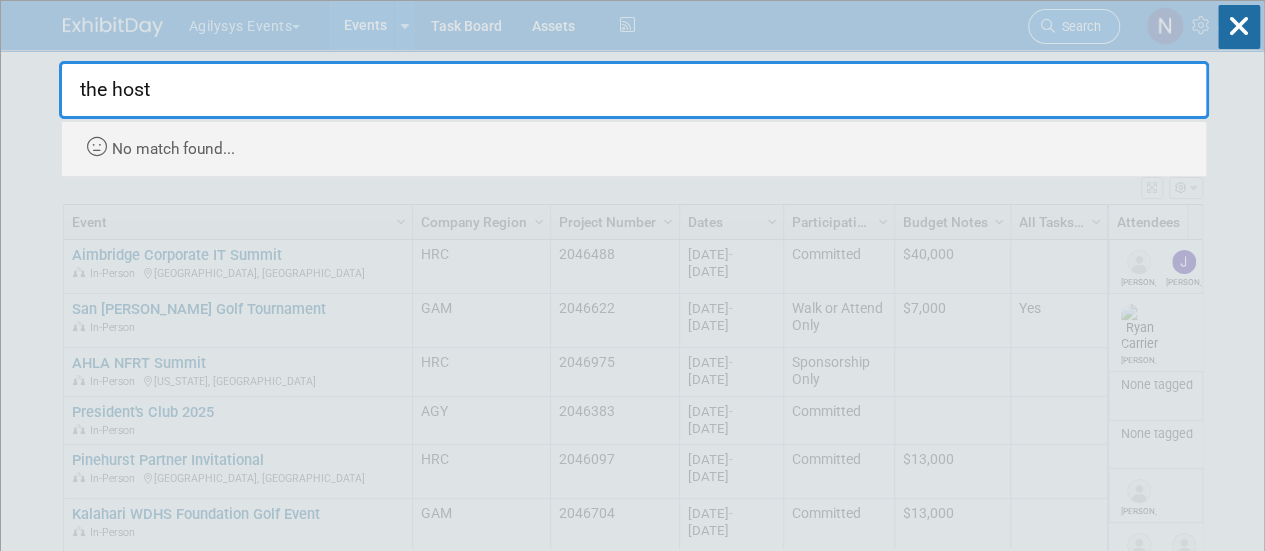 type on "the hos" 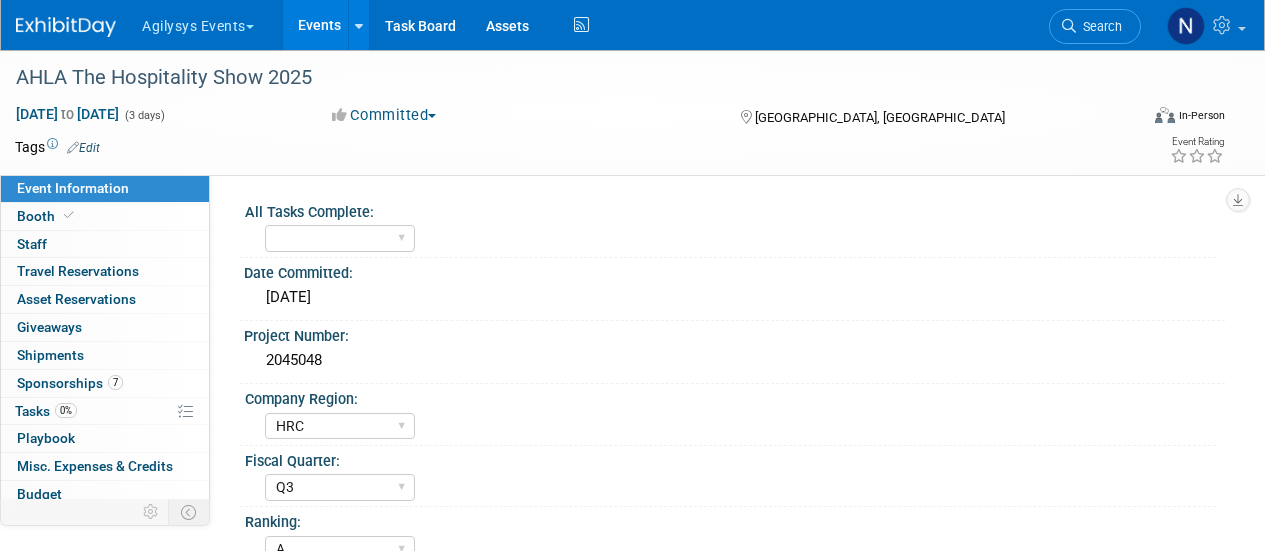 select on "HRC" 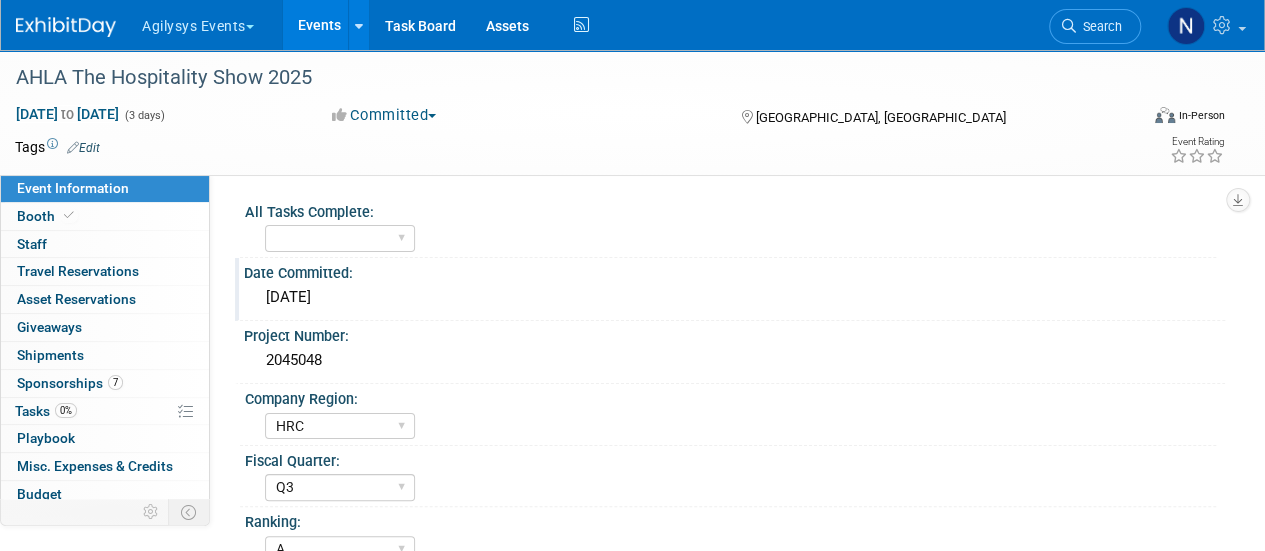 scroll, scrollTop: 0, scrollLeft: 0, axis: both 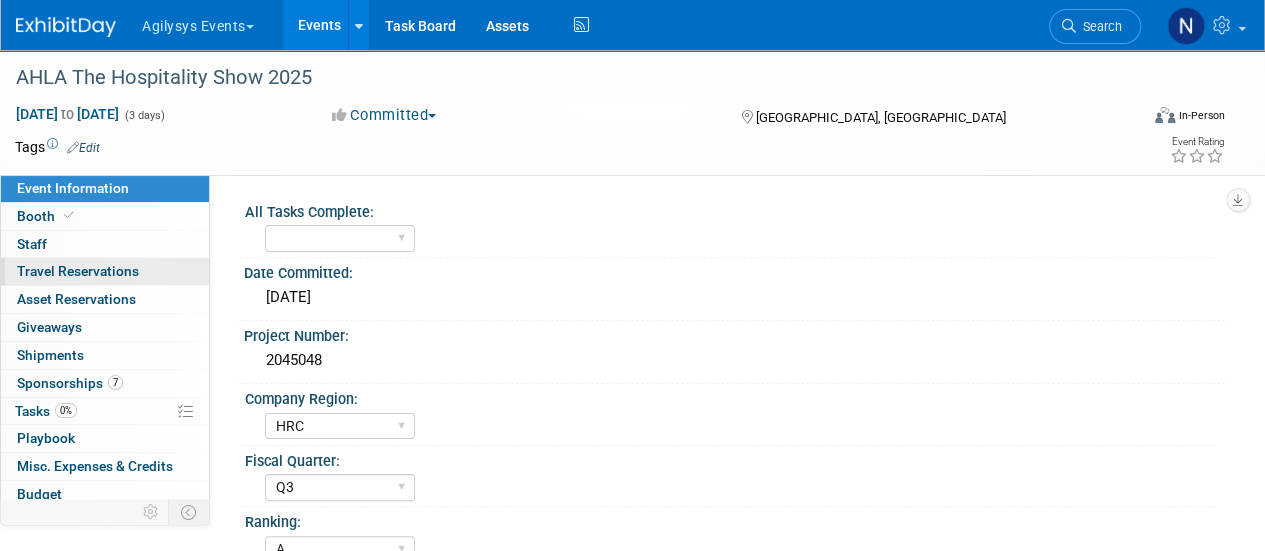 click on "Travel Reservations 0" at bounding box center (78, 271) 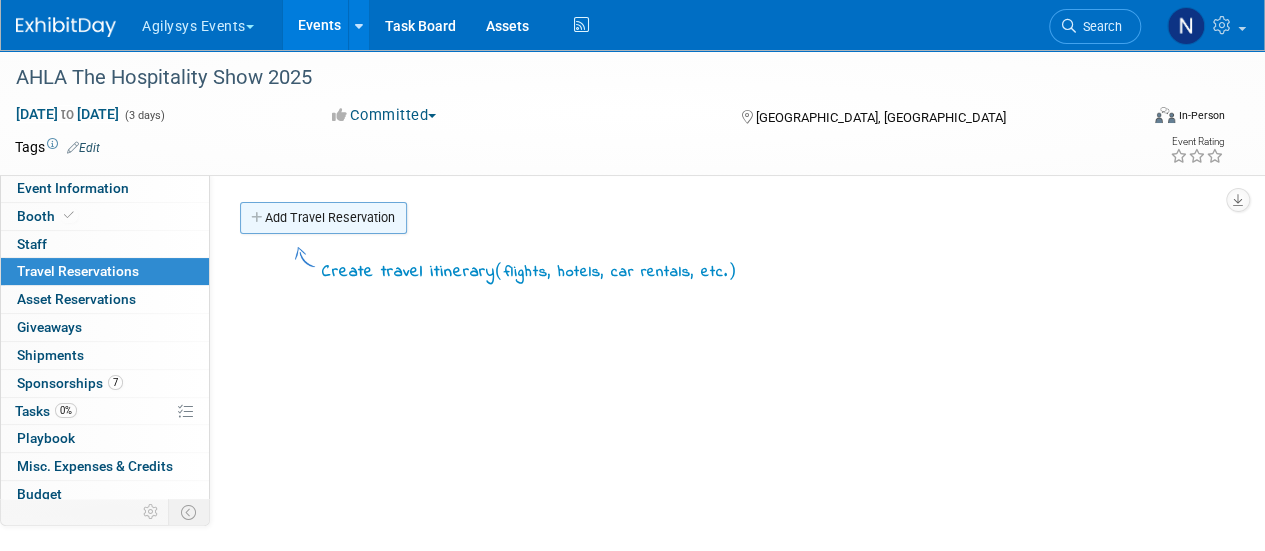 click on "Add Travel Reservation" at bounding box center [323, 218] 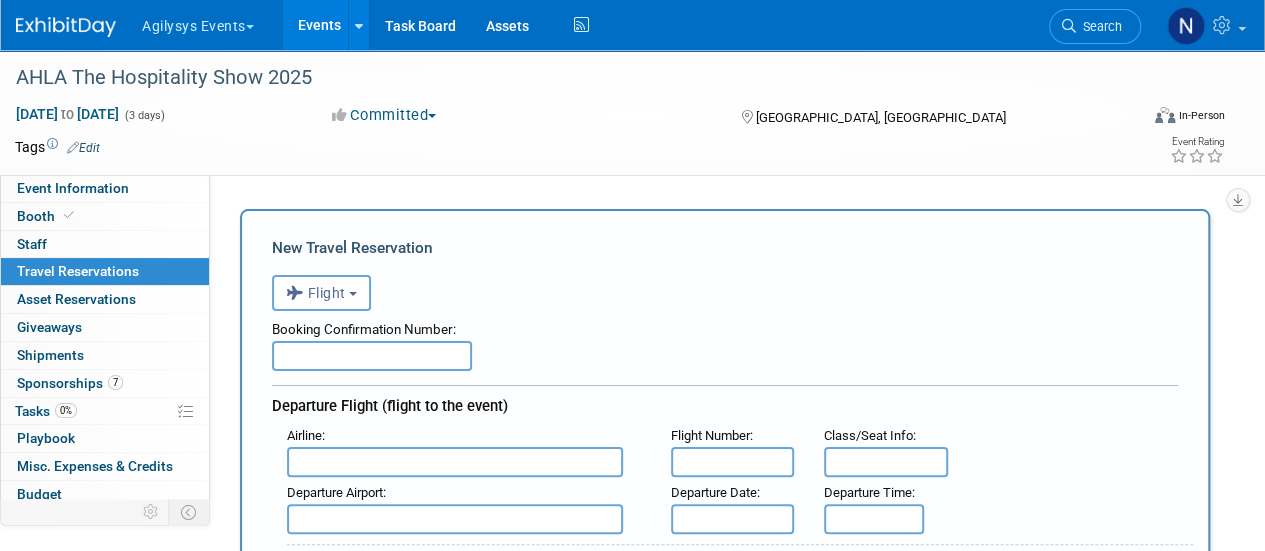 scroll, scrollTop: 4, scrollLeft: 0, axis: vertical 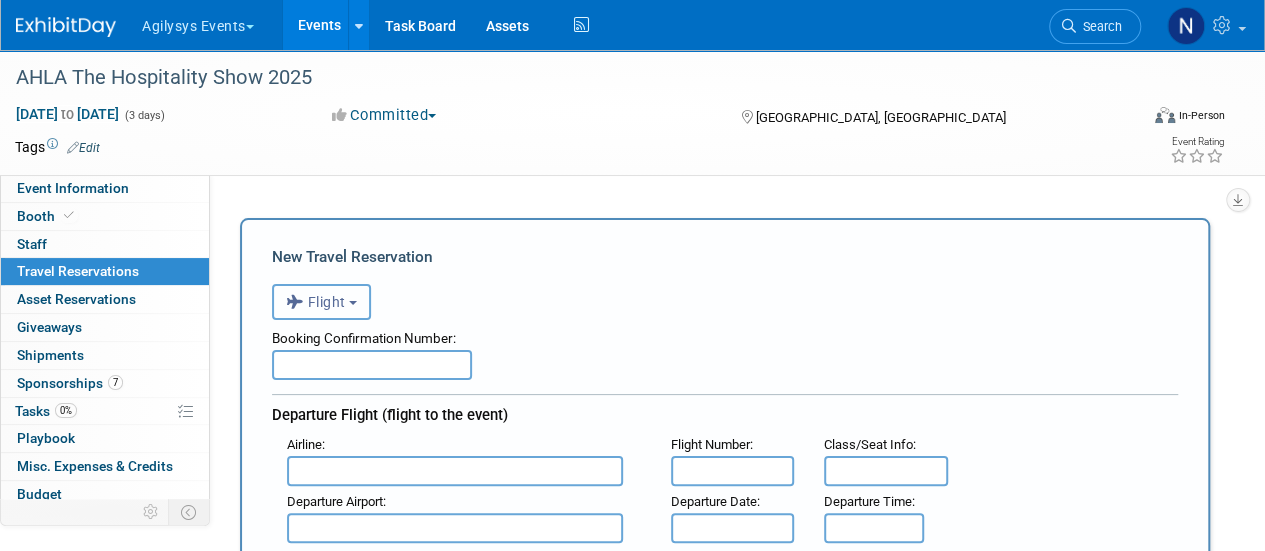 click on "Flight" at bounding box center [316, 302] 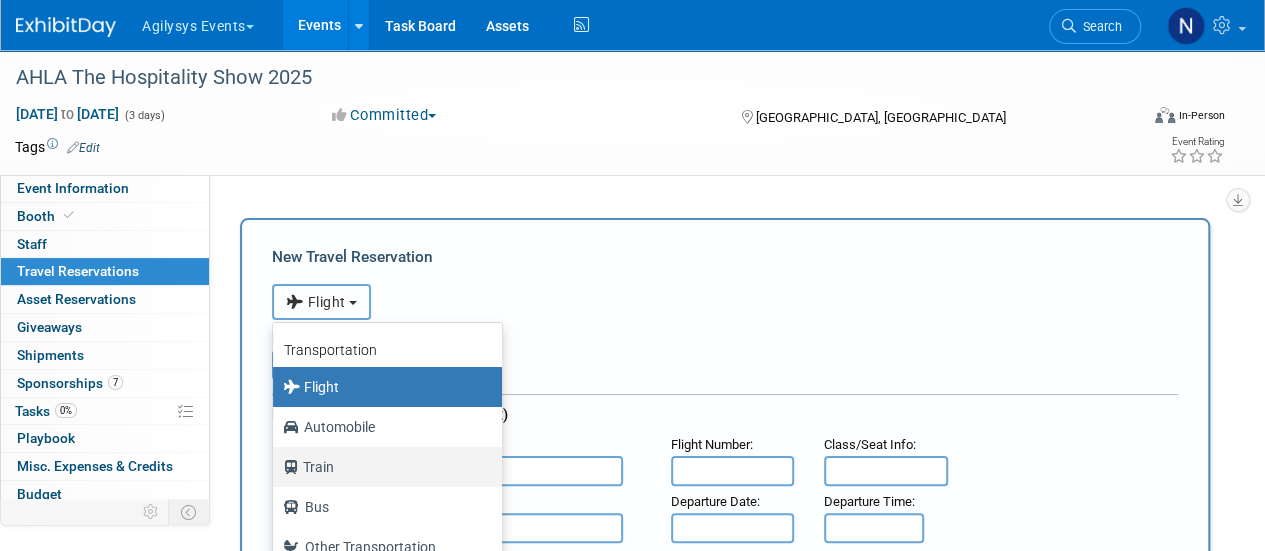 scroll, scrollTop: 84, scrollLeft: 0, axis: vertical 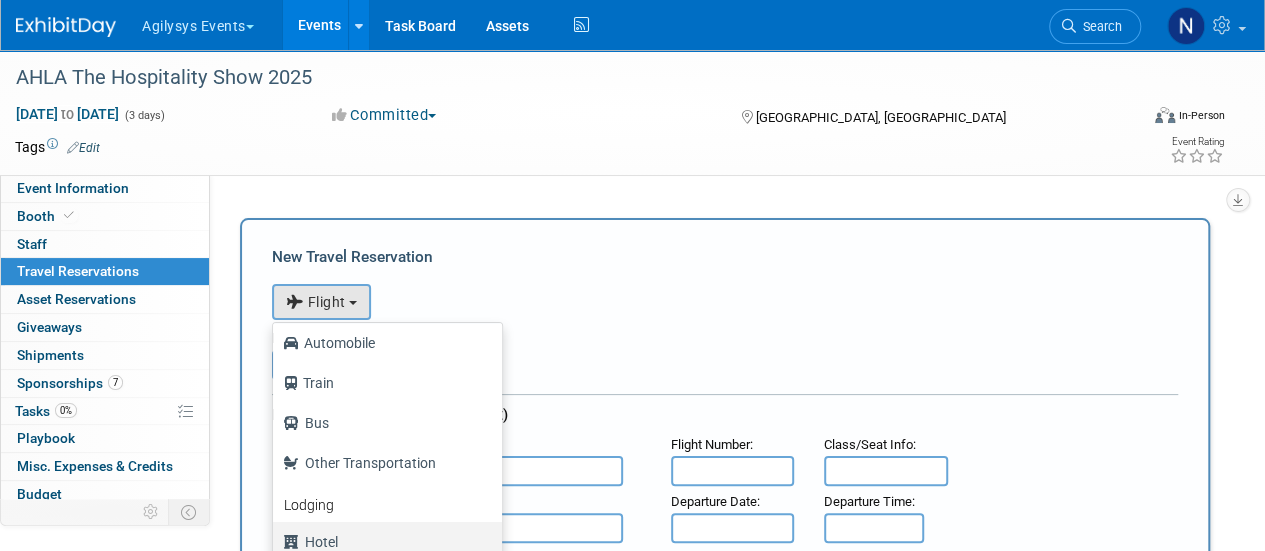 click on "Hotel" at bounding box center (382, 542) 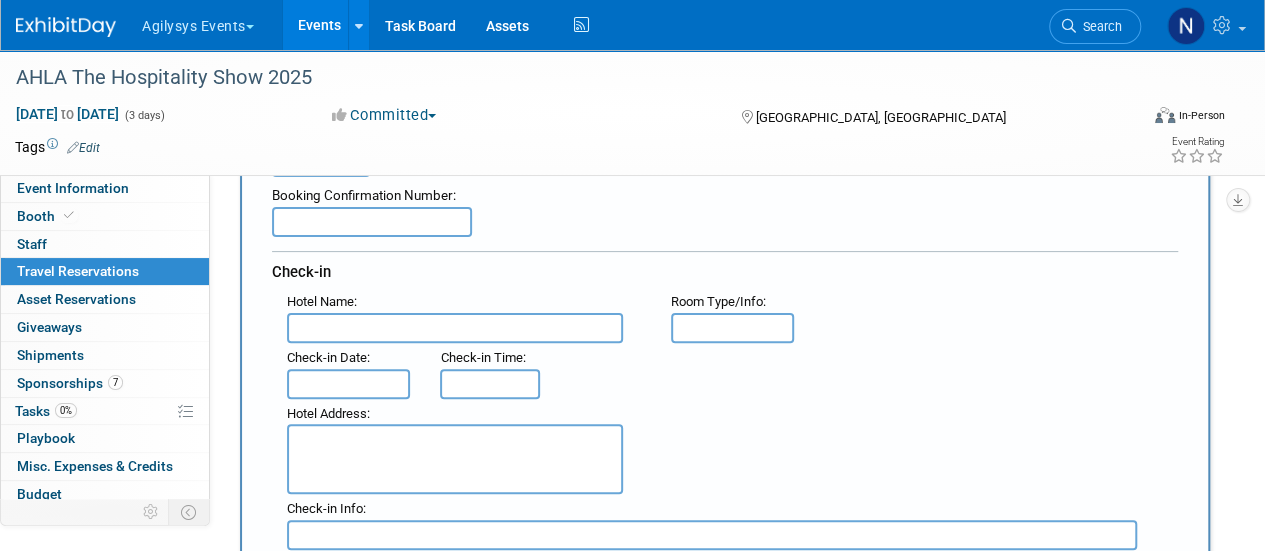 scroll, scrollTop: 148, scrollLeft: 0, axis: vertical 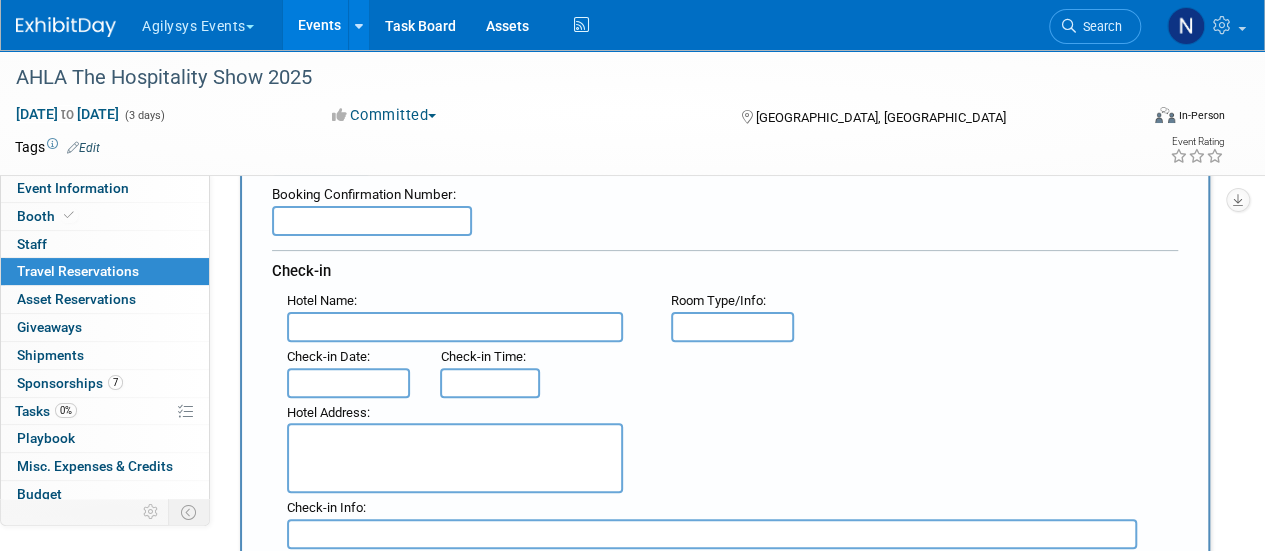 click at bounding box center (455, 327) 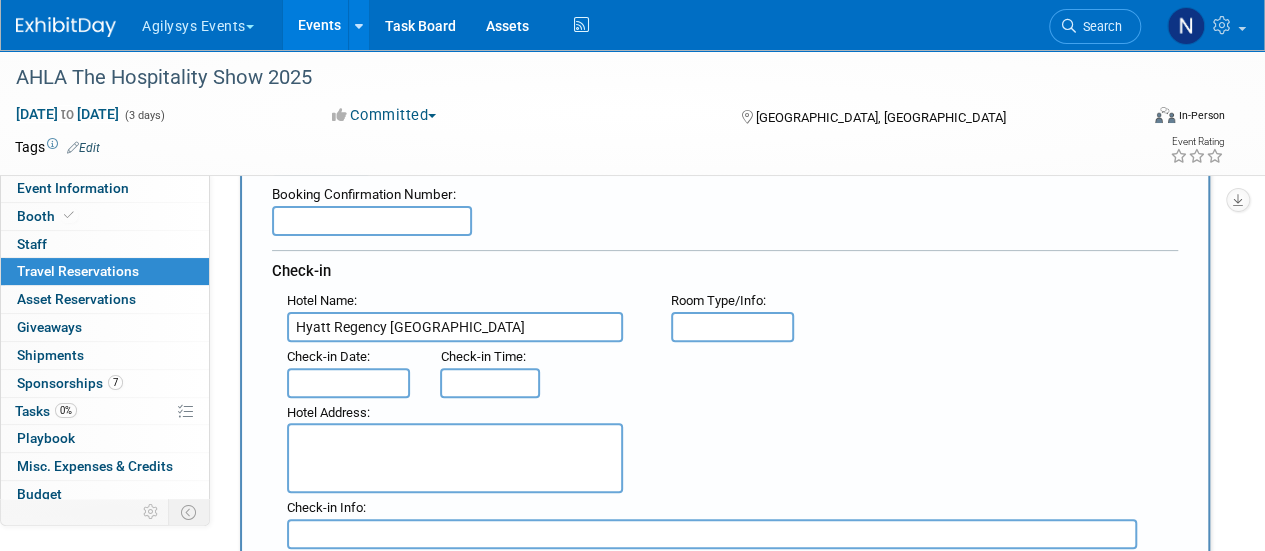 type on "Hyatt Regency Denver Convention Center" 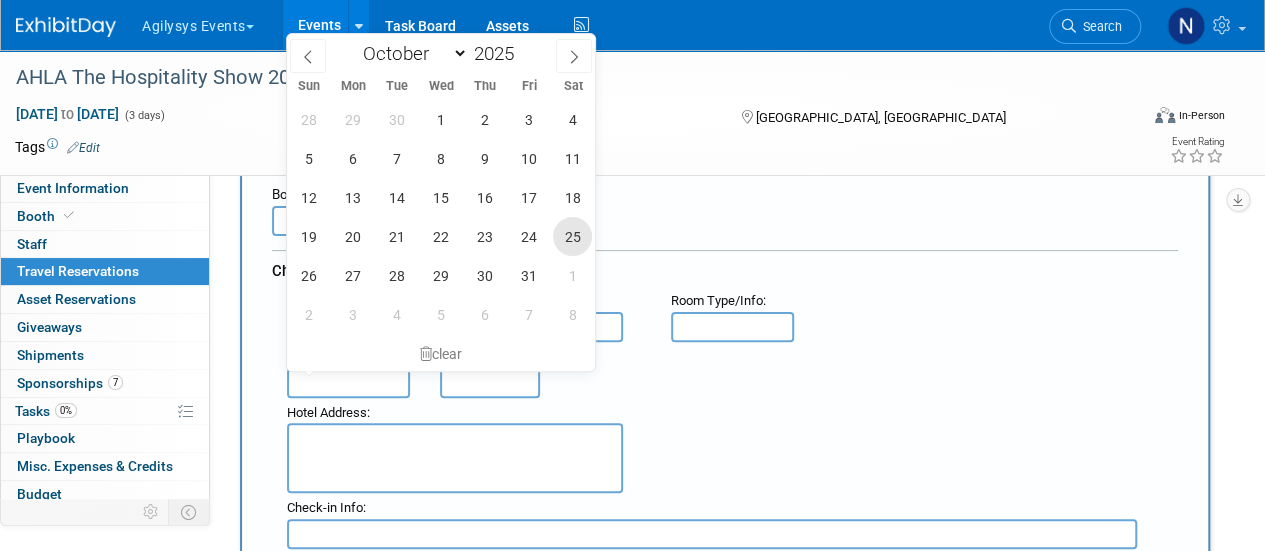 click on "25" at bounding box center [572, 236] 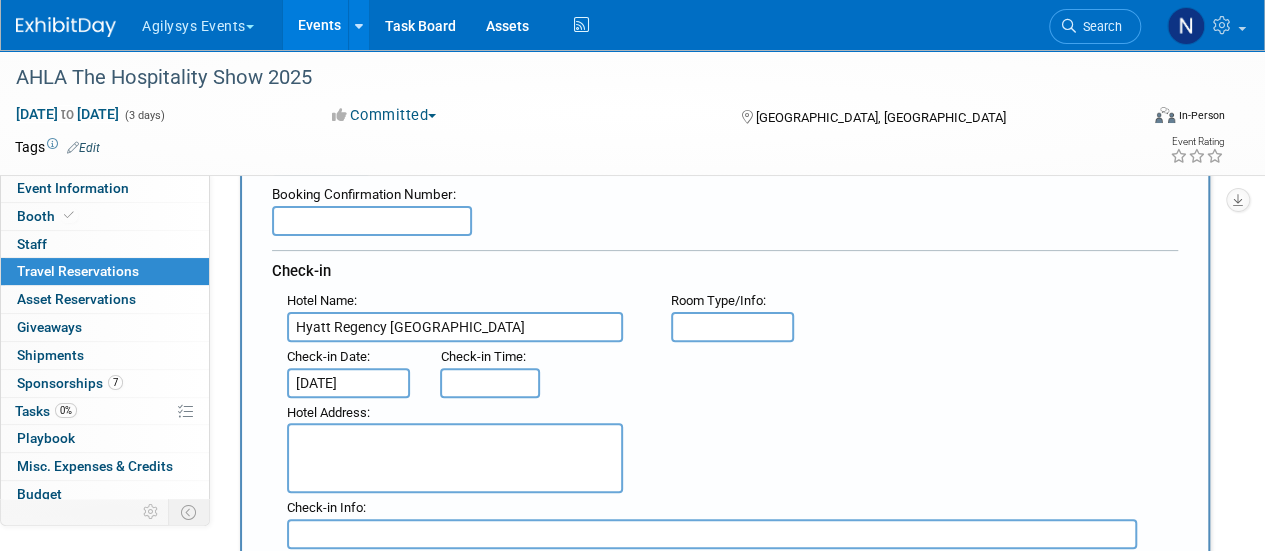type on "3:00 PM" 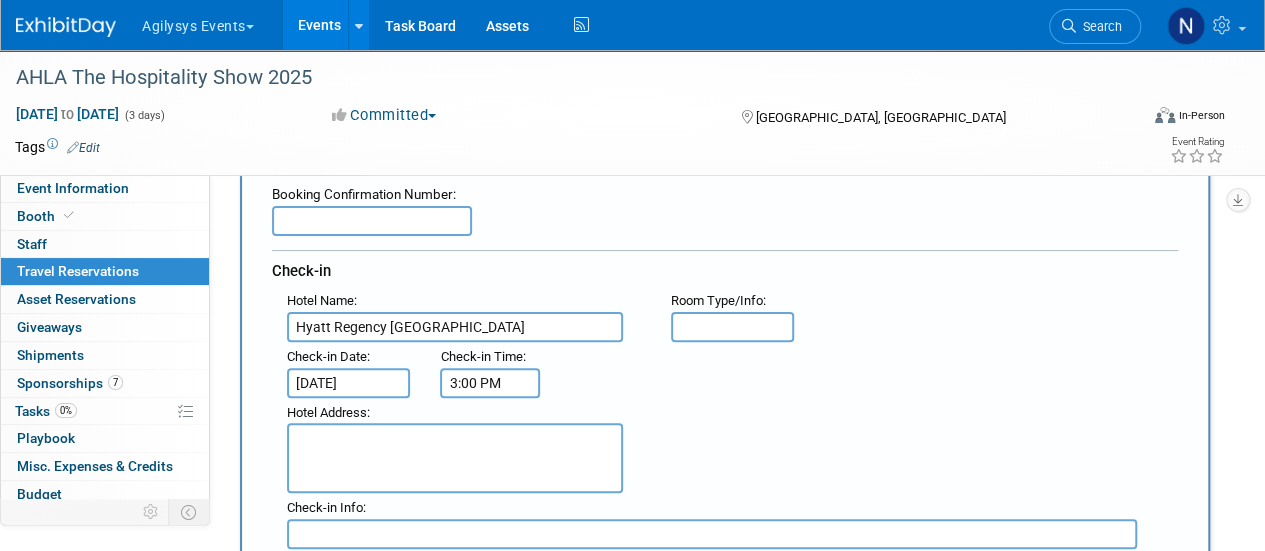click on "3:00 PM" at bounding box center (490, 383) 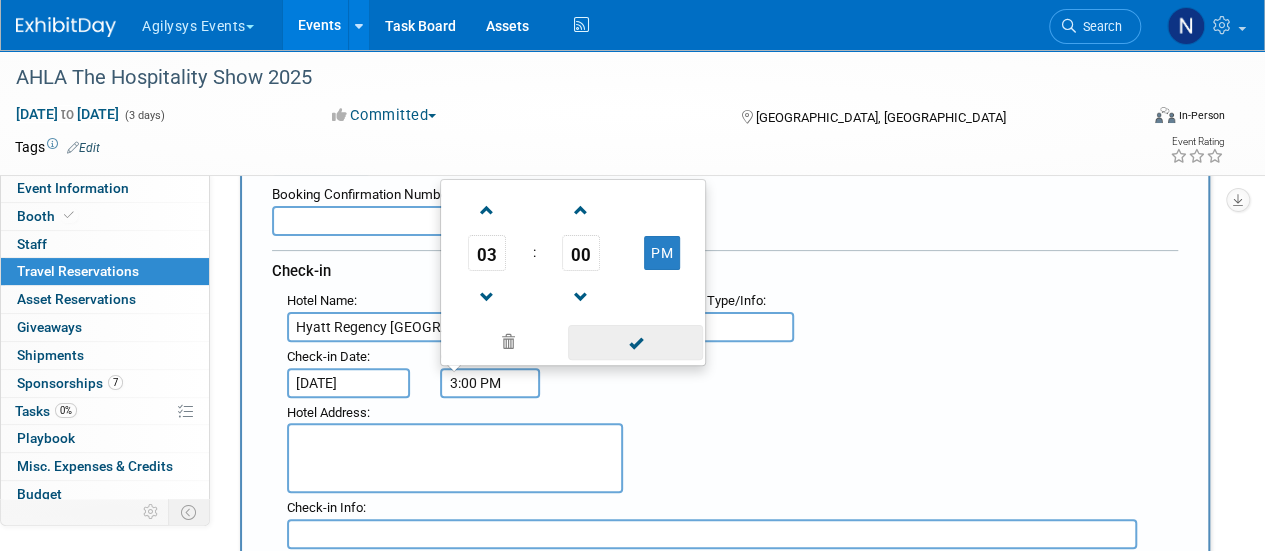 click at bounding box center [635, 342] 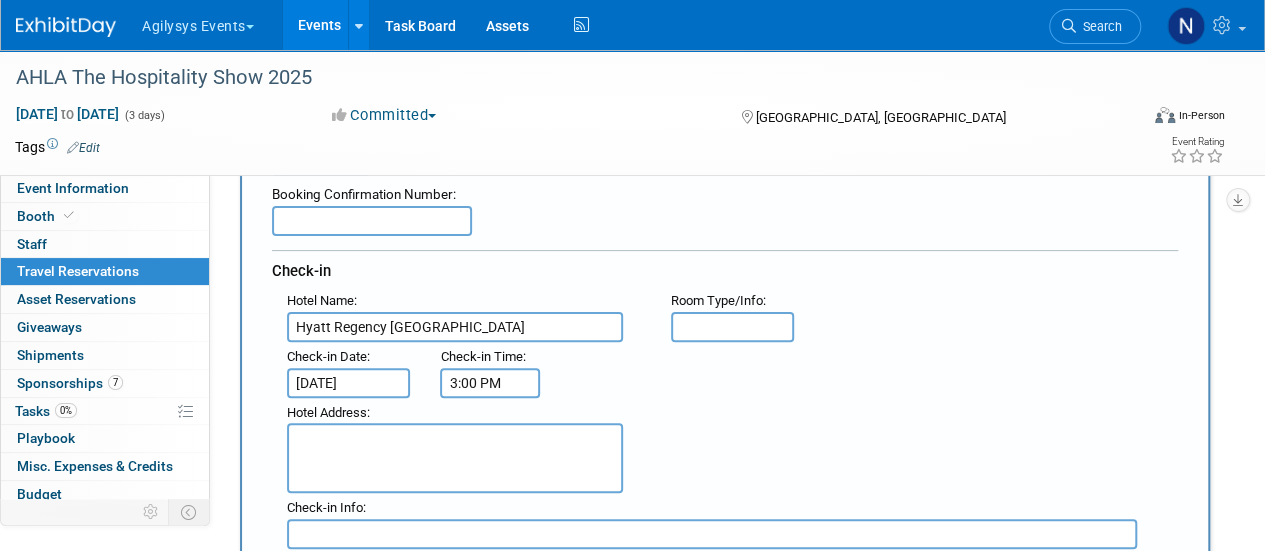 click at bounding box center [455, 458] 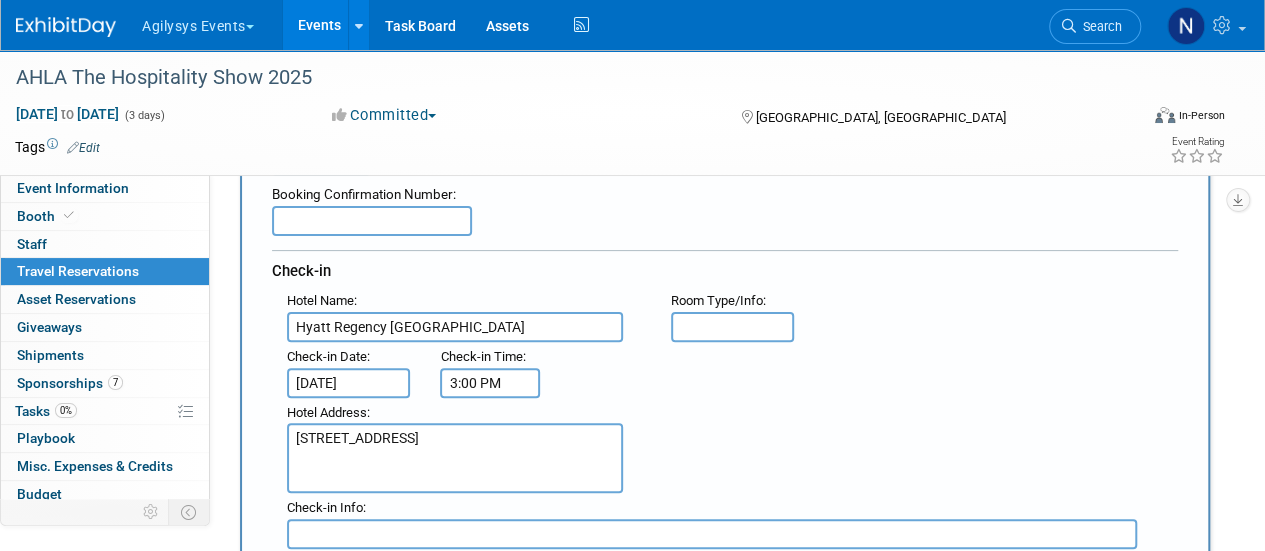 click on "650 15th Street, Denver, CO 80202, United States of America" at bounding box center (455, 458) 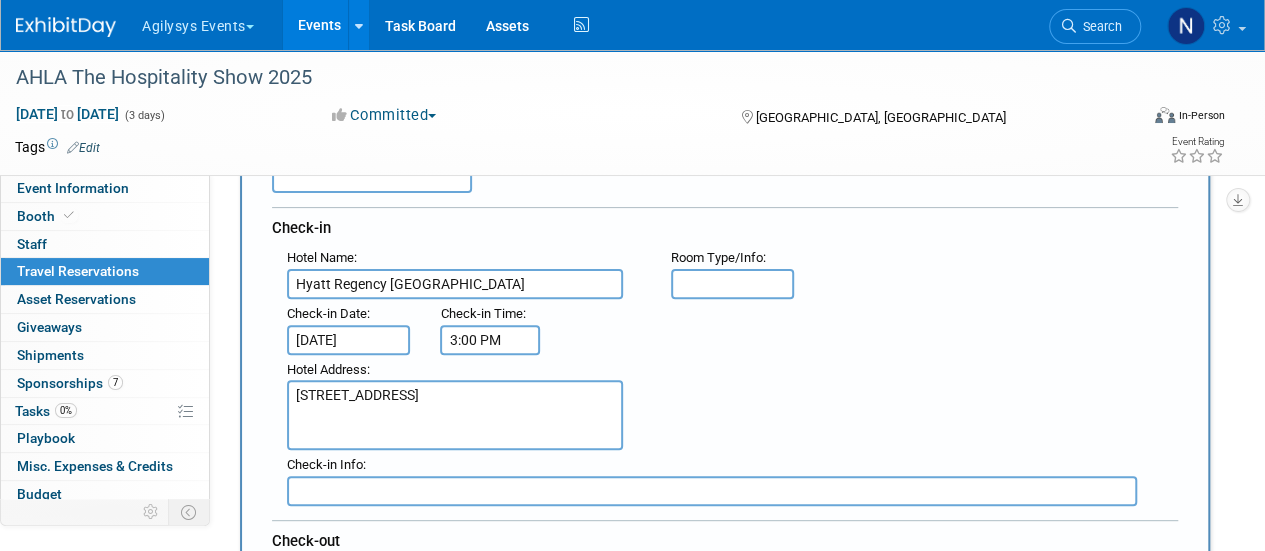 scroll, scrollTop: 192, scrollLeft: 0, axis: vertical 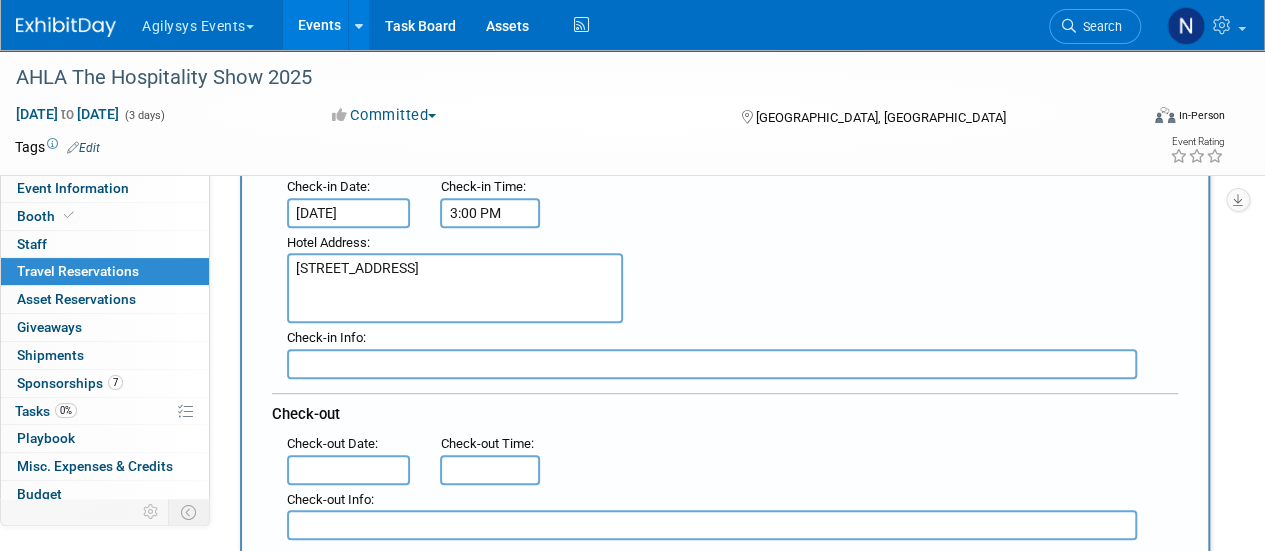 drag, startPoint x: 488, startPoint y: 311, endPoint x: 276, endPoint y: 317, distance: 212.08488 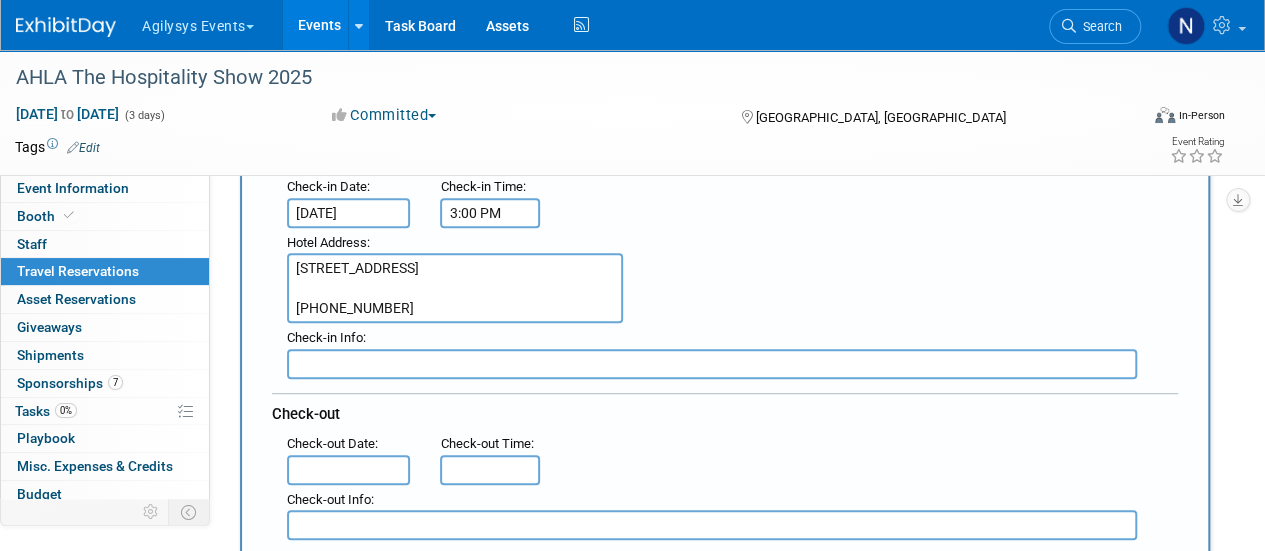 click on "650 15th Street
Denver, CO 80202
+1 303 436 1234" at bounding box center (455, 288) 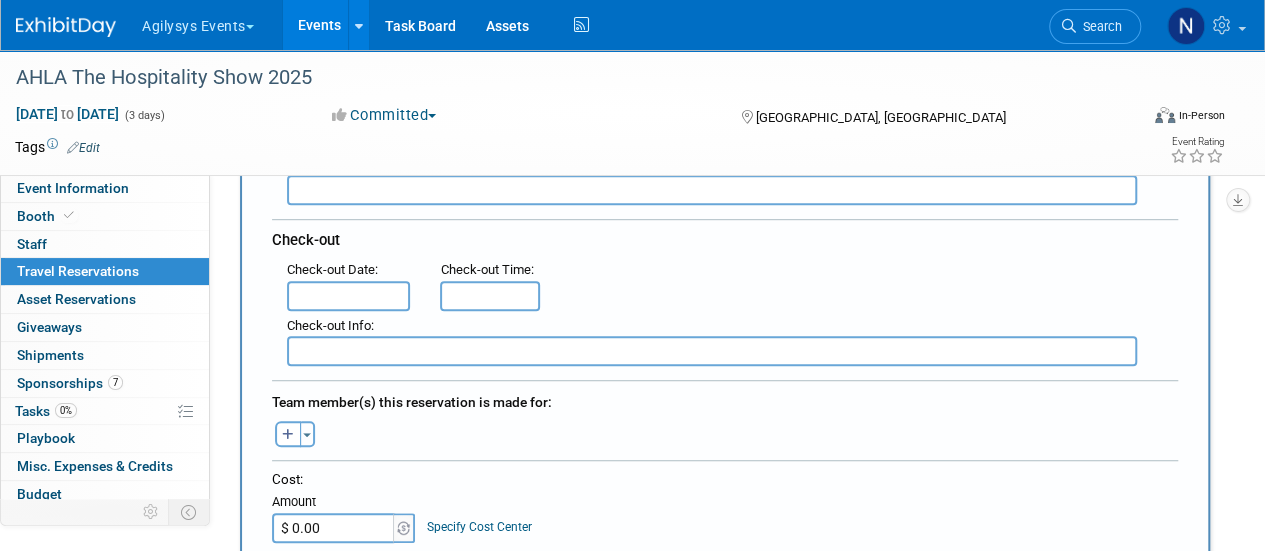 scroll, scrollTop: 496, scrollLeft: 0, axis: vertical 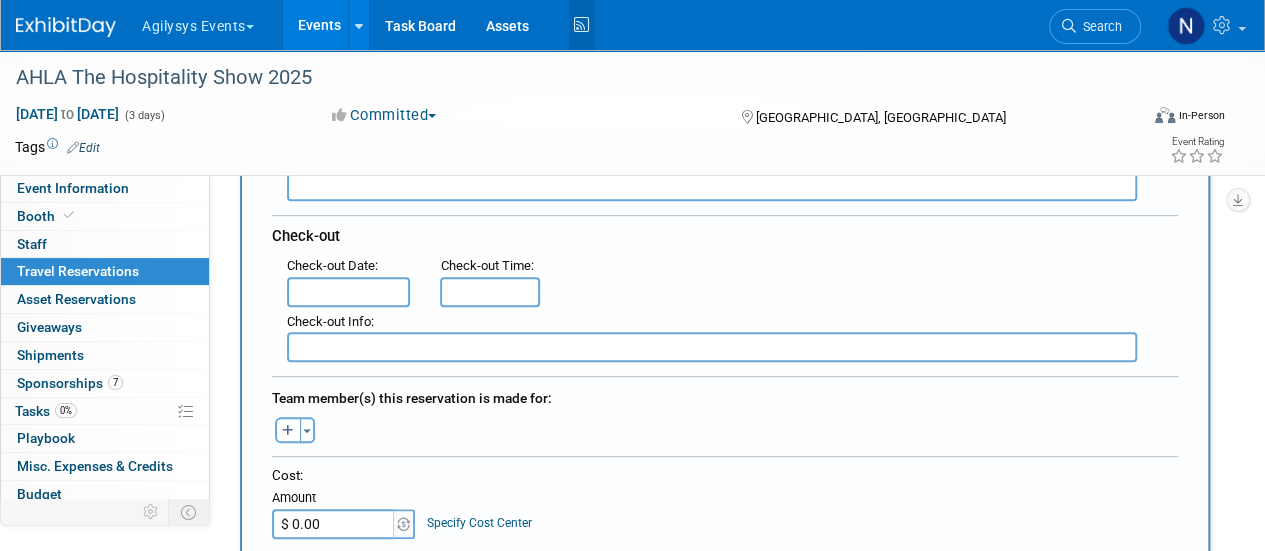 type on "650 15th Street
Denver, CO 80202
303 436 1234" 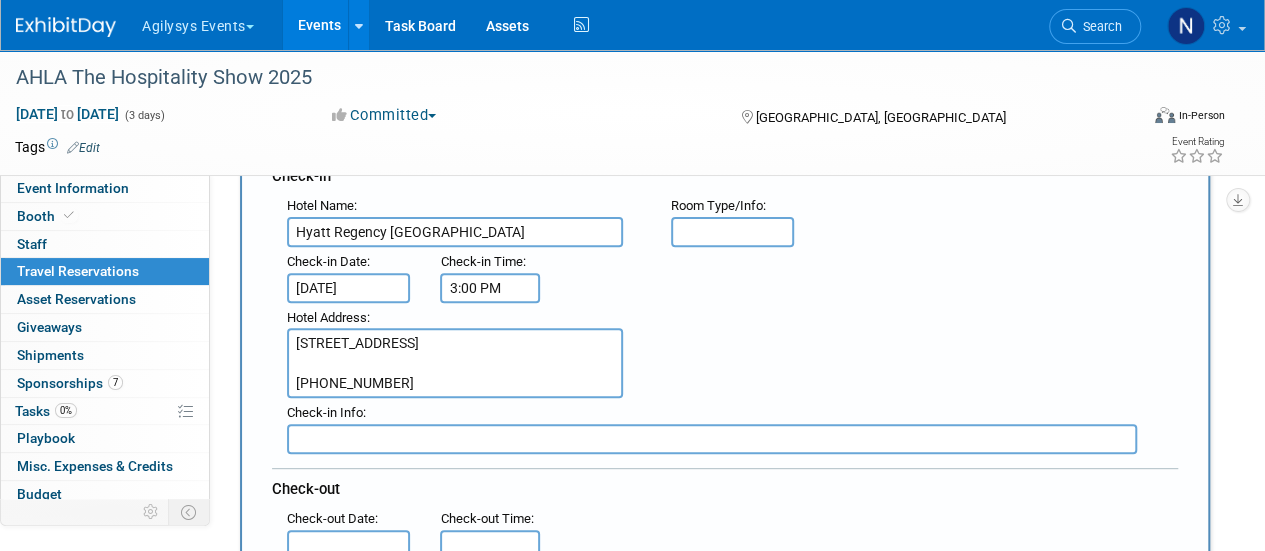 scroll, scrollTop: 160, scrollLeft: 0, axis: vertical 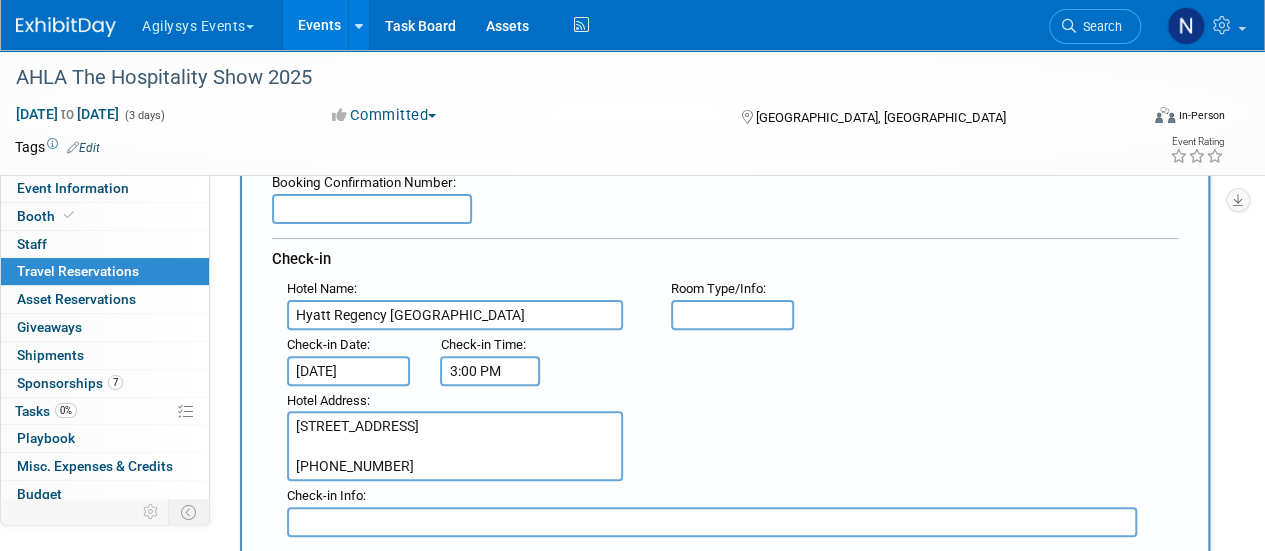 click on "3:00 PM" at bounding box center [490, 371] 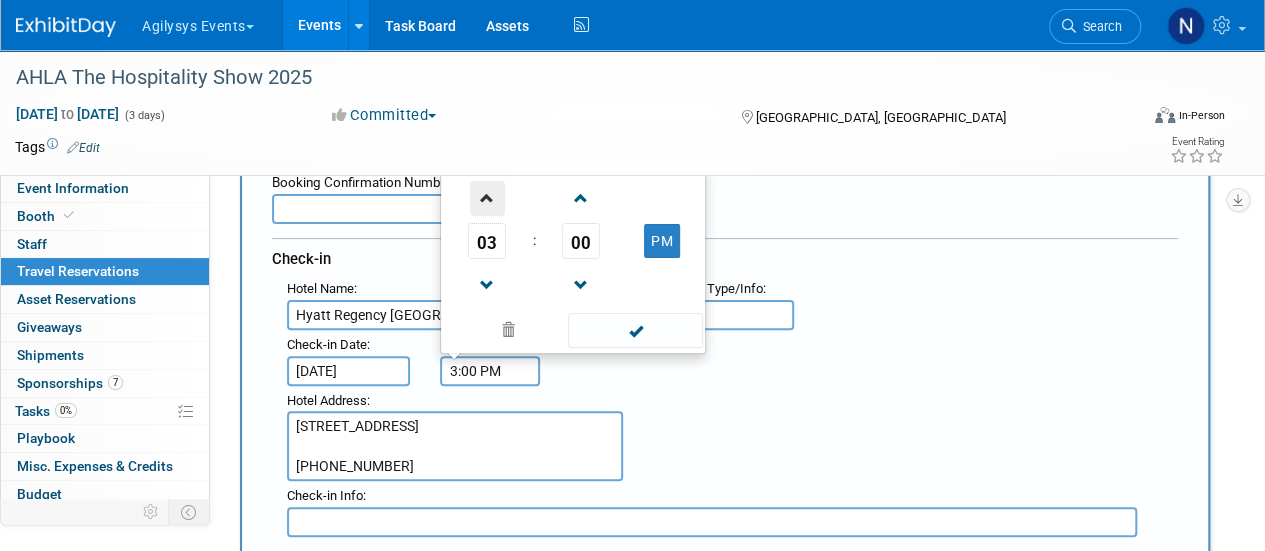 click at bounding box center [487, 198] 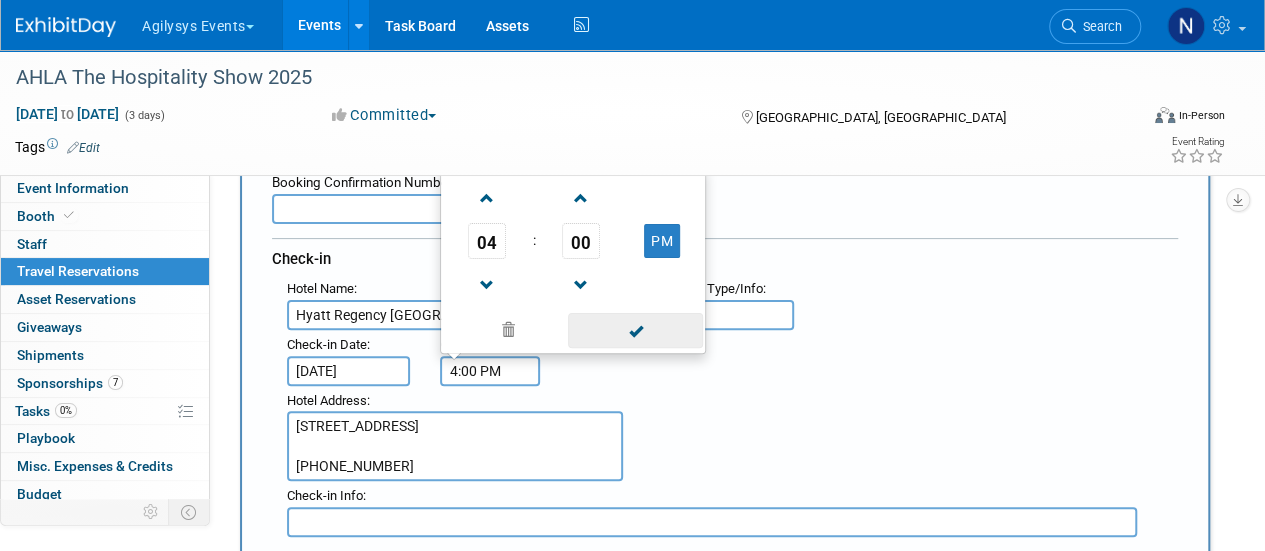 click at bounding box center [635, 330] 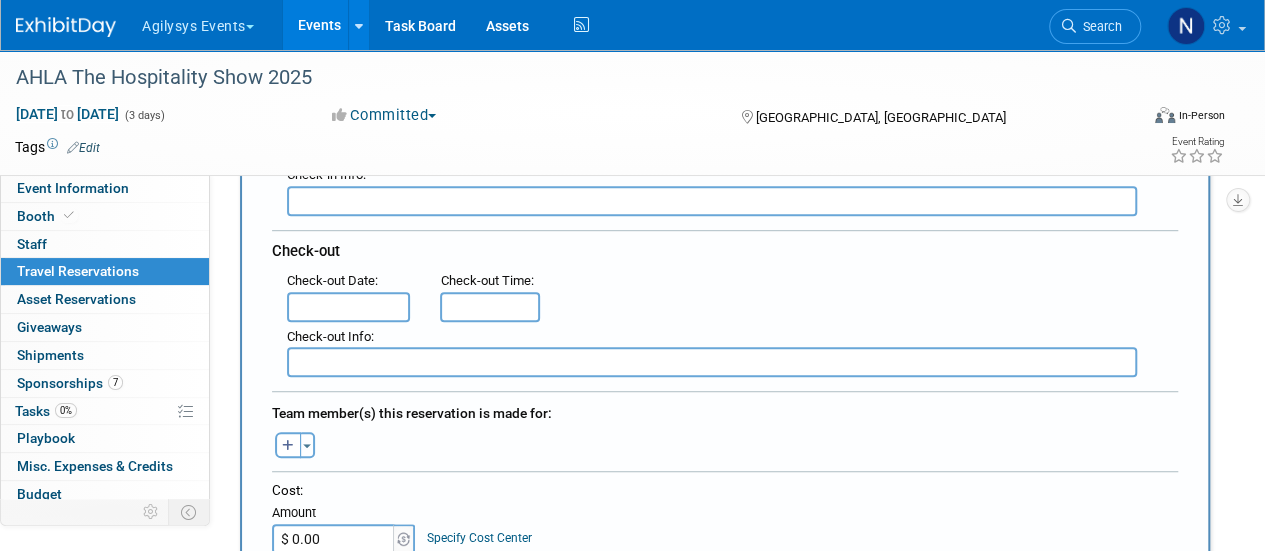 scroll, scrollTop: 480, scrollLeft: 0, axis: vertical 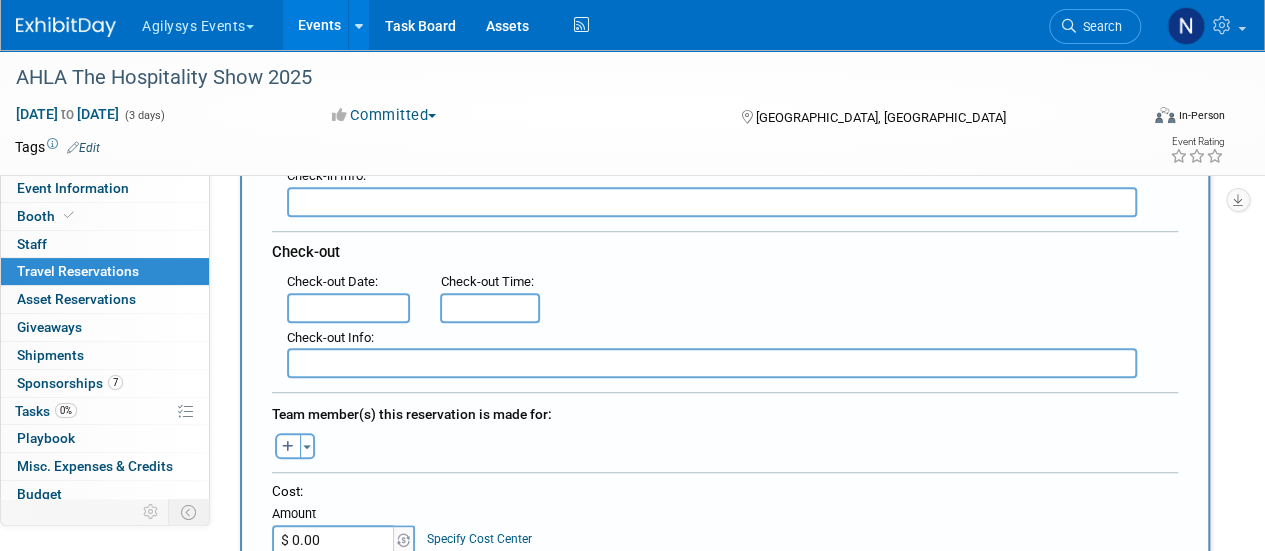 type on "11:00 AM" 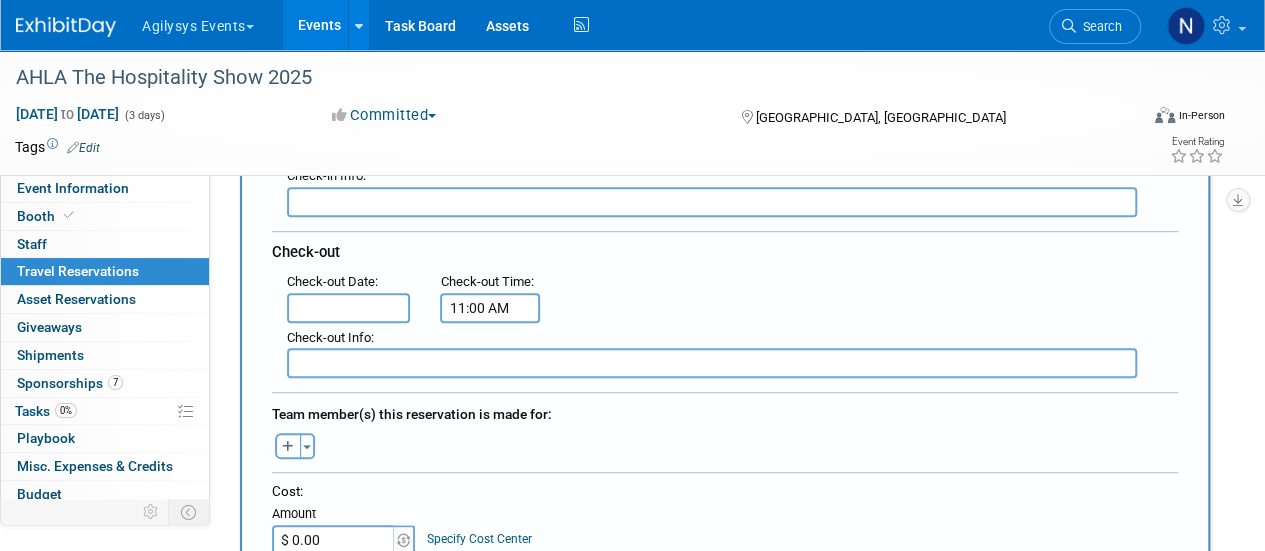 click on "11:00 AM" at bounding box center [490, 308] 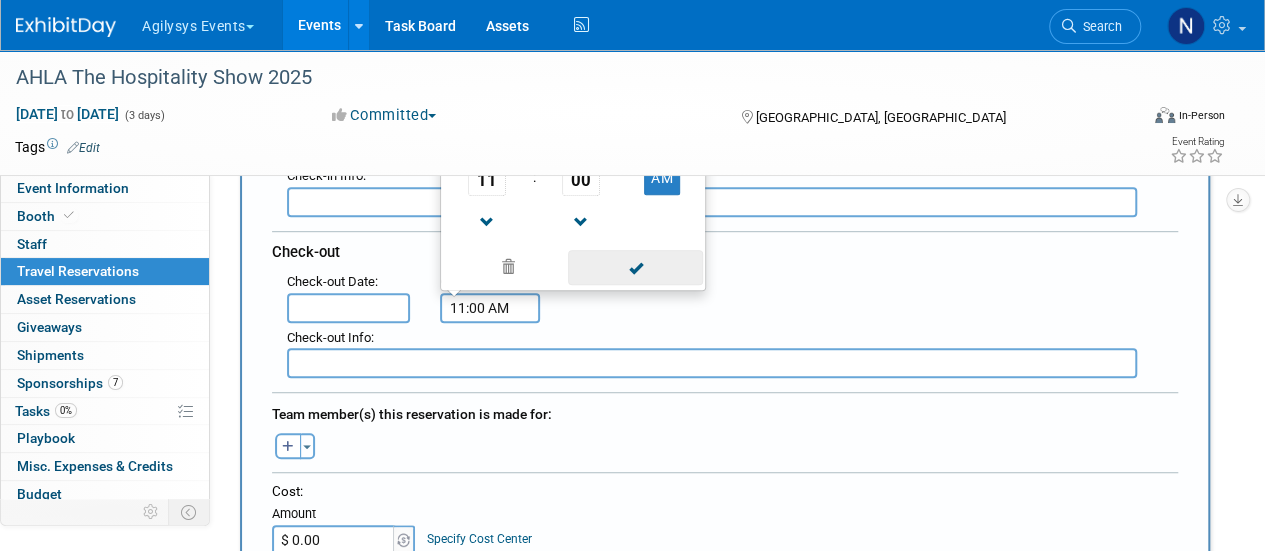 click at bounding box center [635, 267] 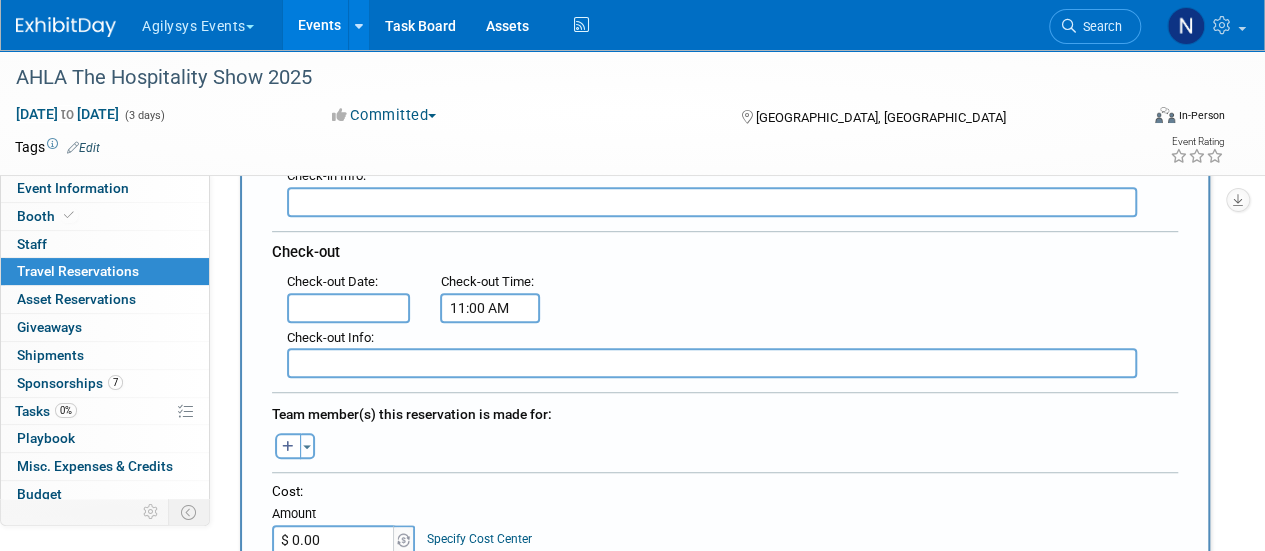 click at bounding box center (348, 308) 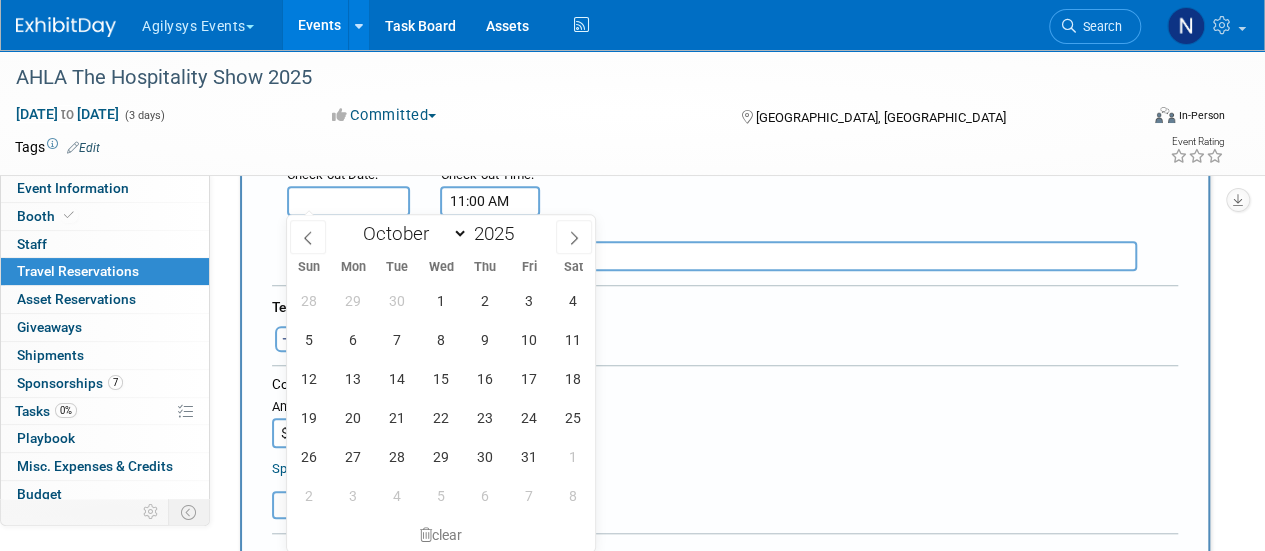 scroll, scrollTop: 598, scrollLeft: 0, axis: vertical 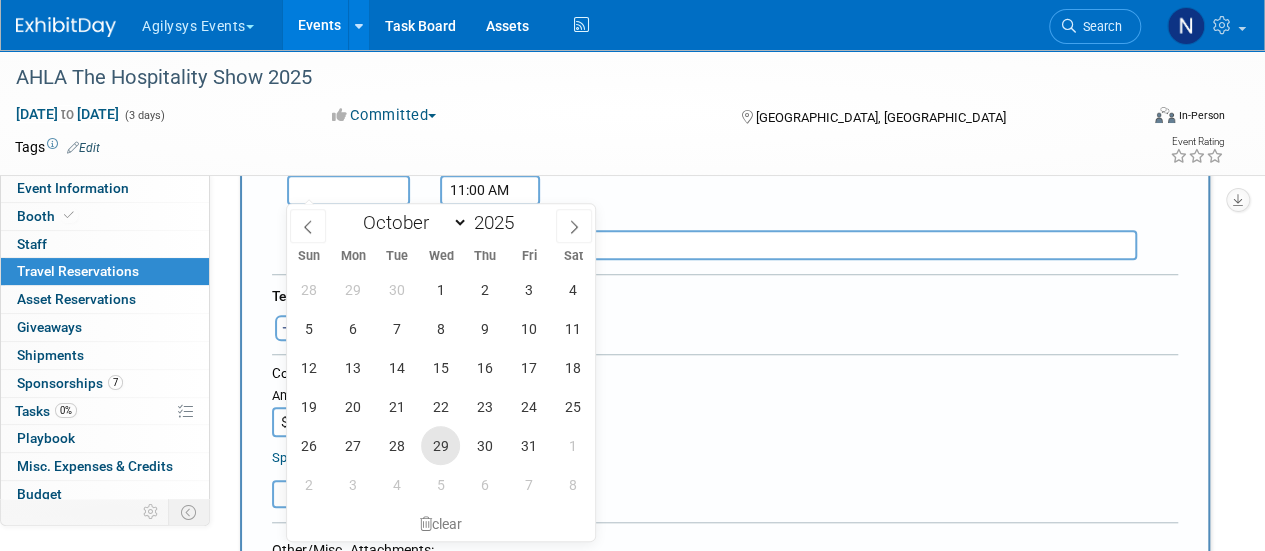 click on "29" at bounding box center [440, 445] 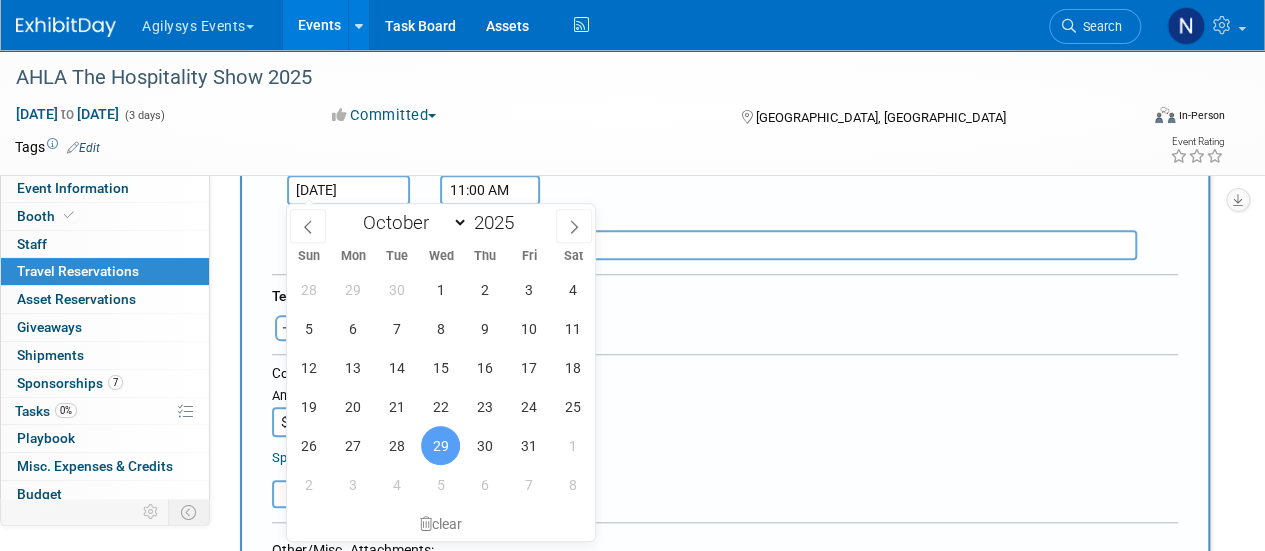 click on ":
Check-out Date :
Oct 29, 2025
Check-out Time :
11:00 AM" at bounding box center [732, 177] 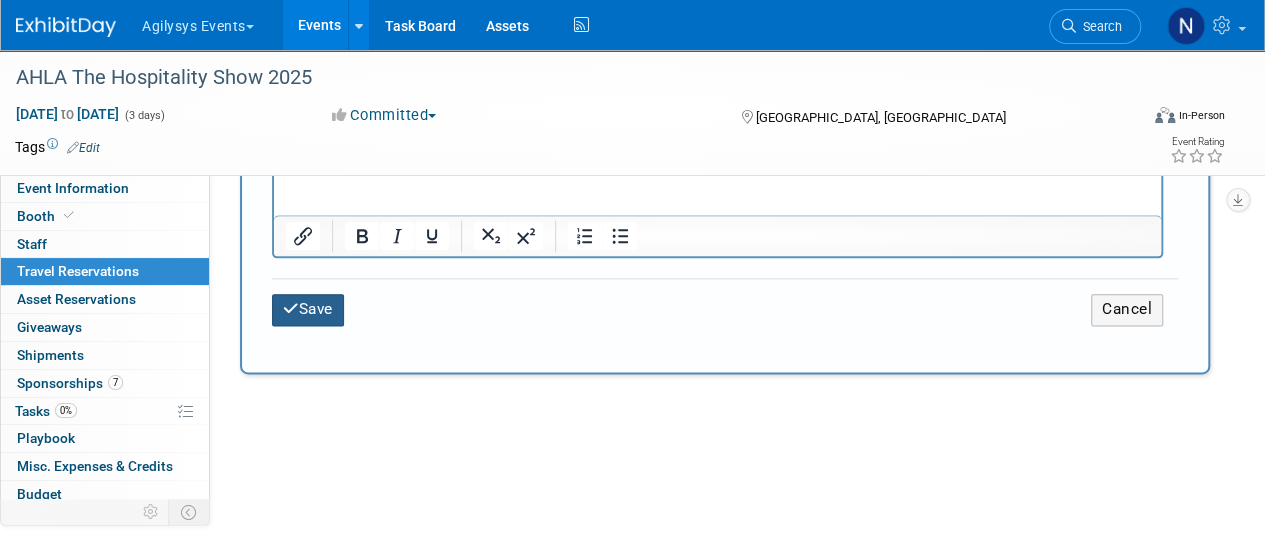 click on "Save" at bounding box center (308, 309) 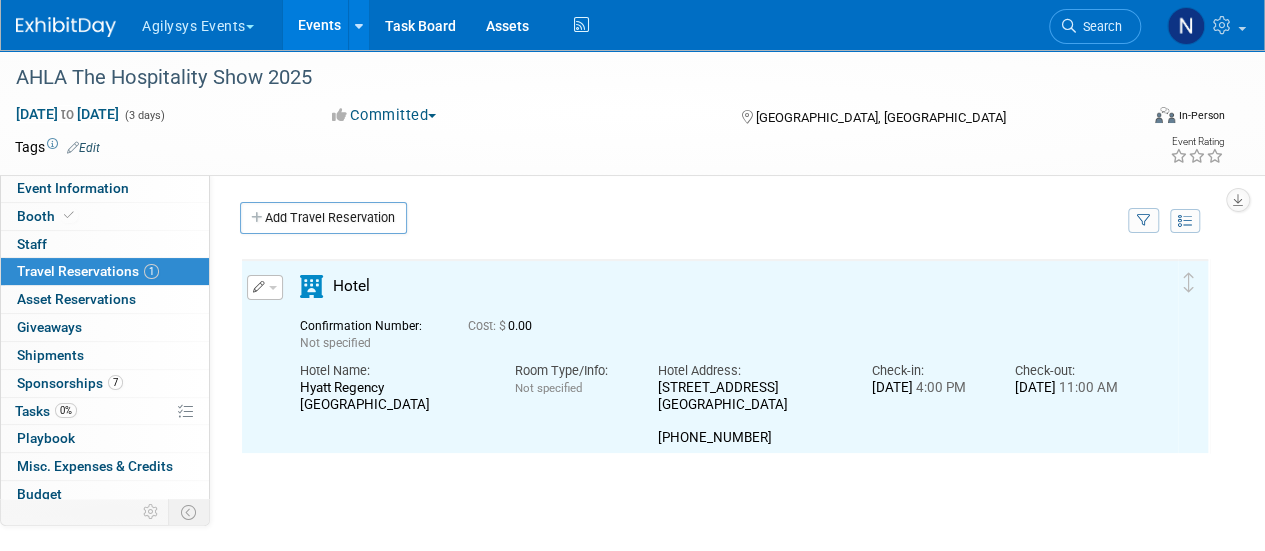 scroll, scrollTop: 0, scrollLeft: 0, axis: both 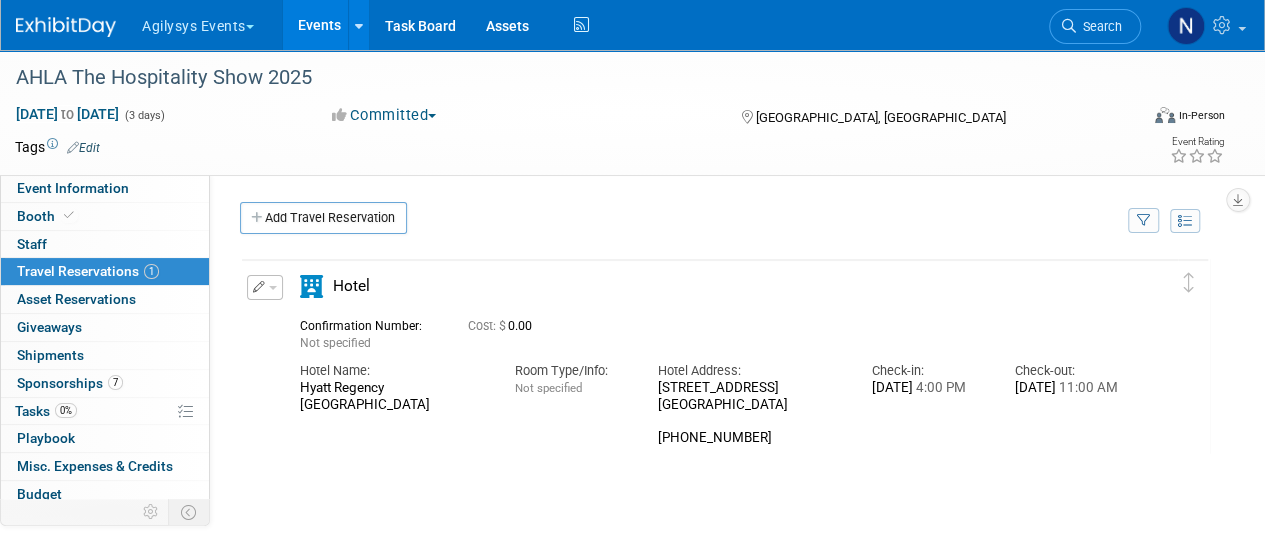 click at bounding box center [259, 287] 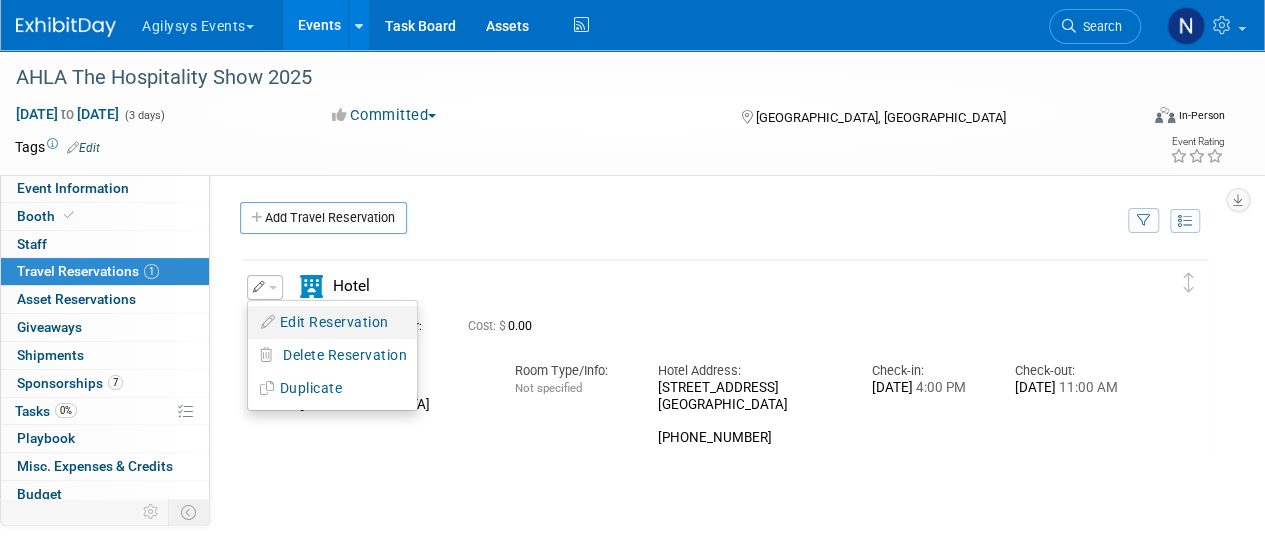 click on "Edit Reservation" at bounding box center (332, 322) 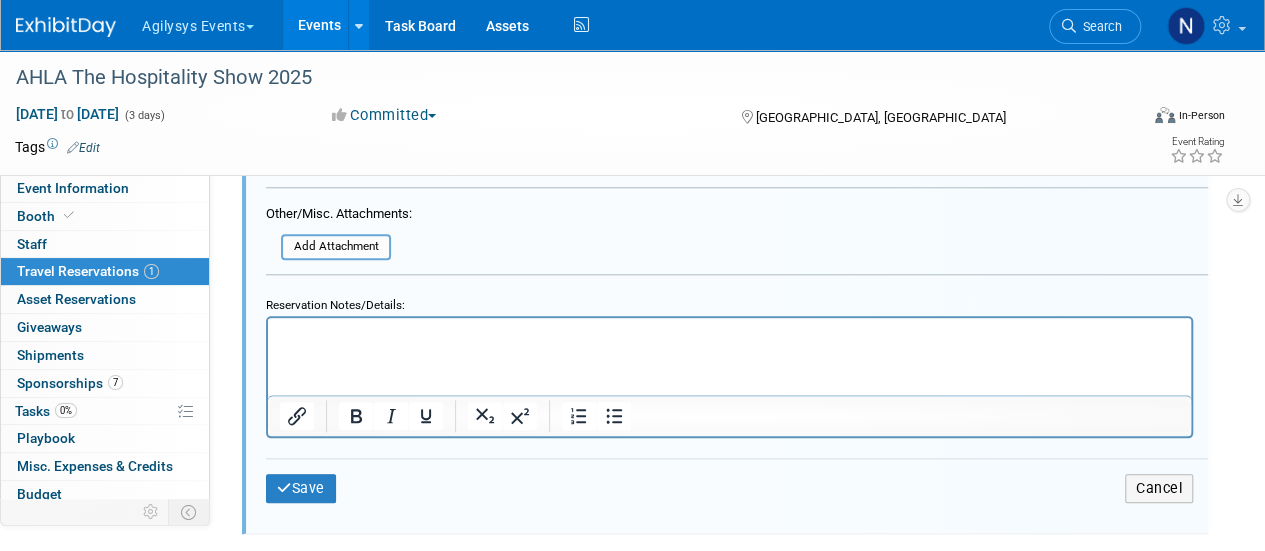 scroll, scrollTop: 900, scrollLeft: 0, axis: vertical 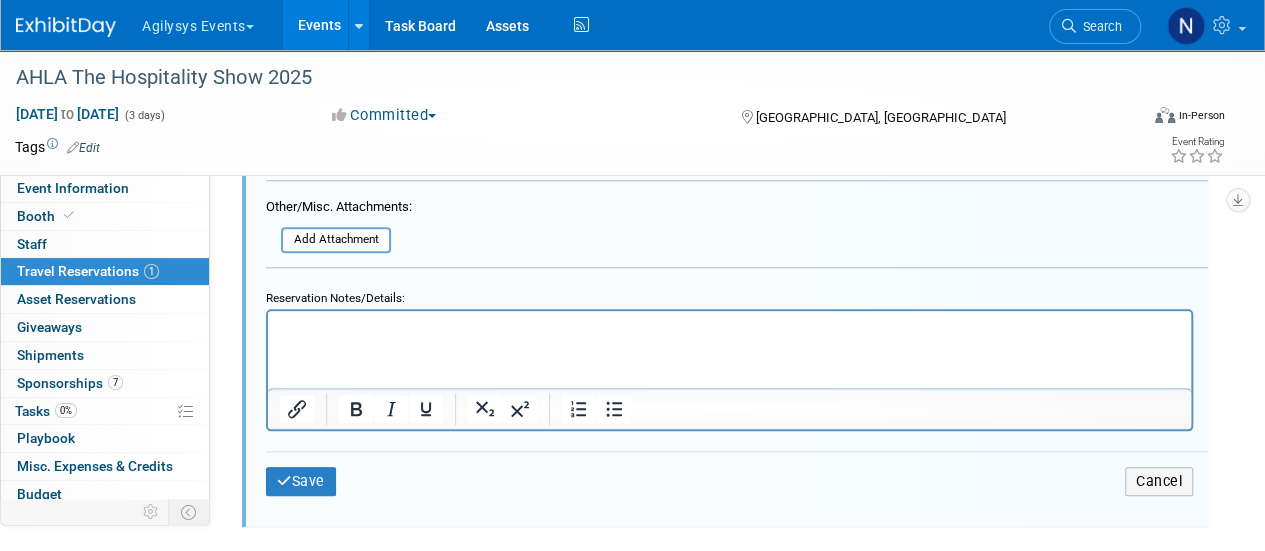click at bounding box center (729, 324) 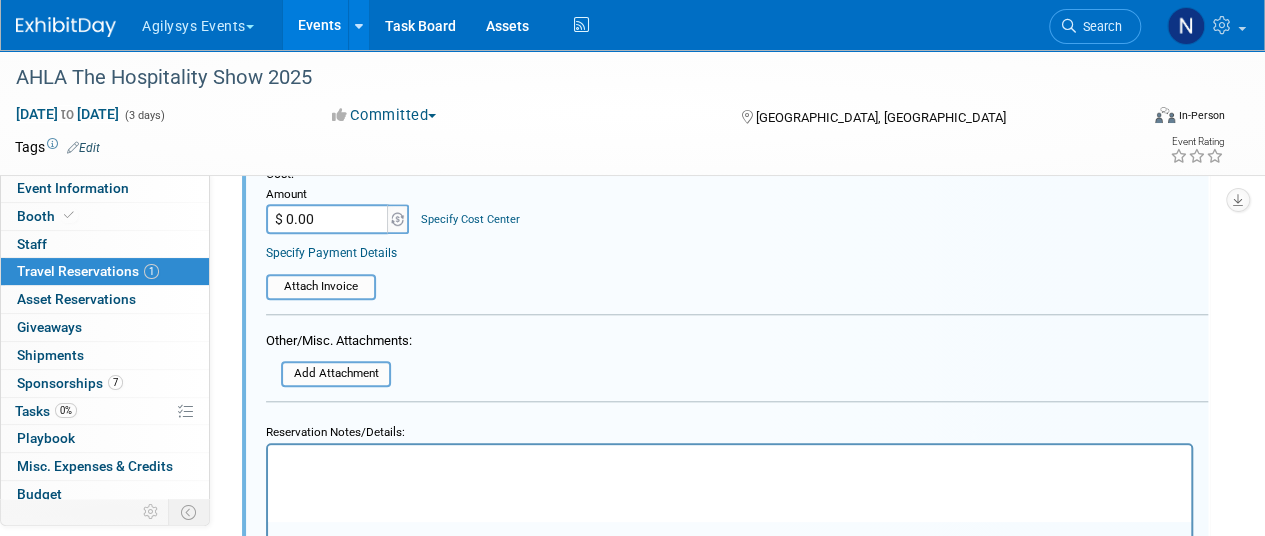 scroll, scrollTop: 765, scrollLeft: 0, axis: vertical 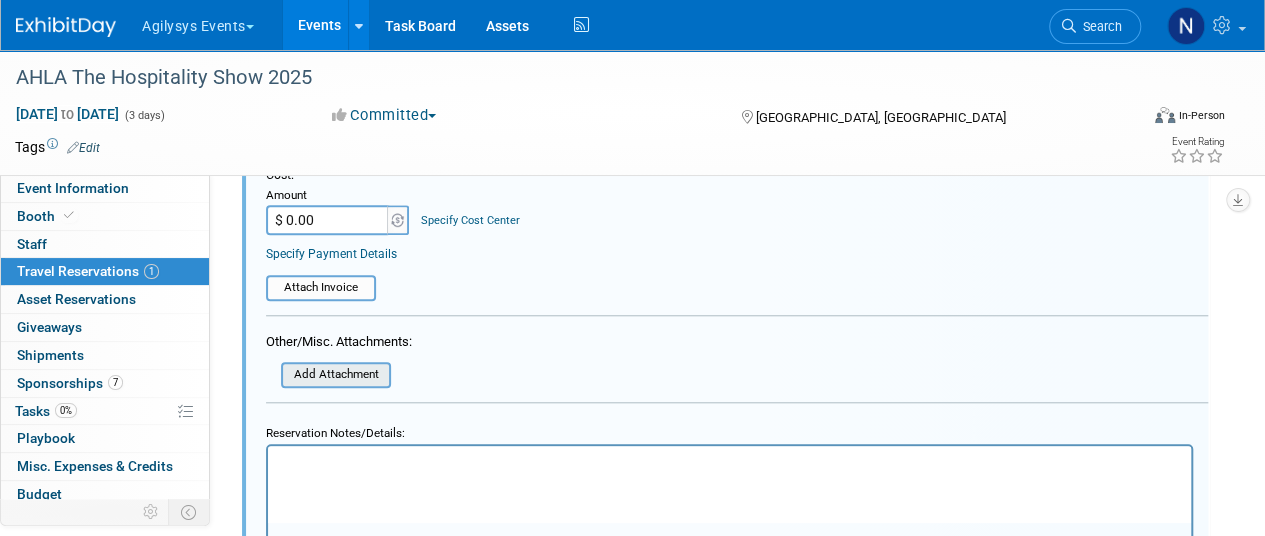 click at bounding box center [270, 375] 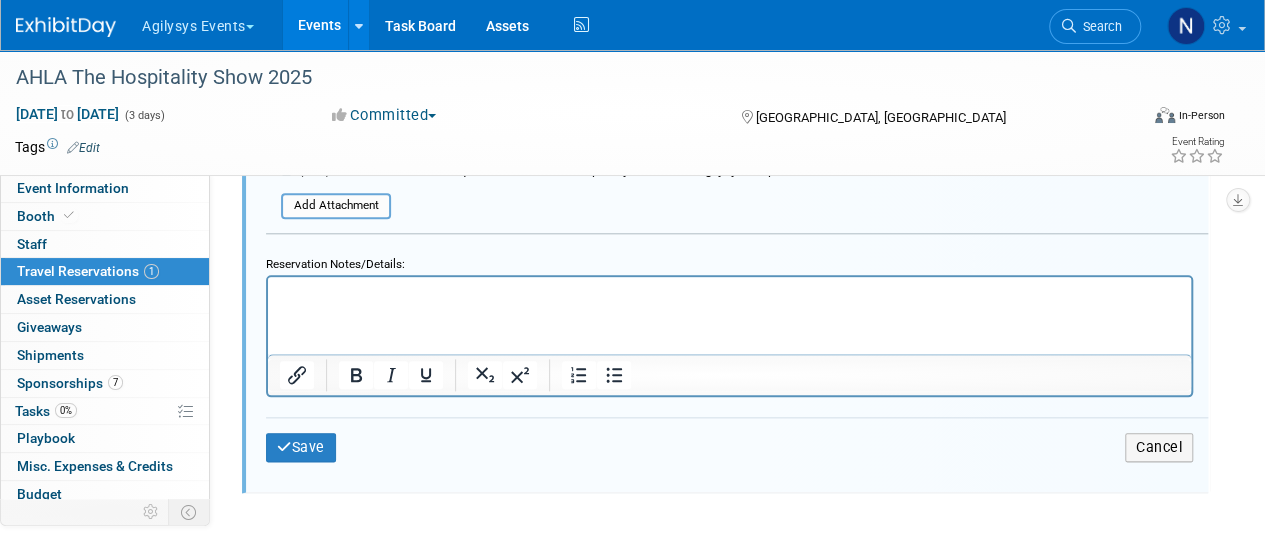 scroll, scrollTop: 960, scrollLeft: 0, axis: vertical 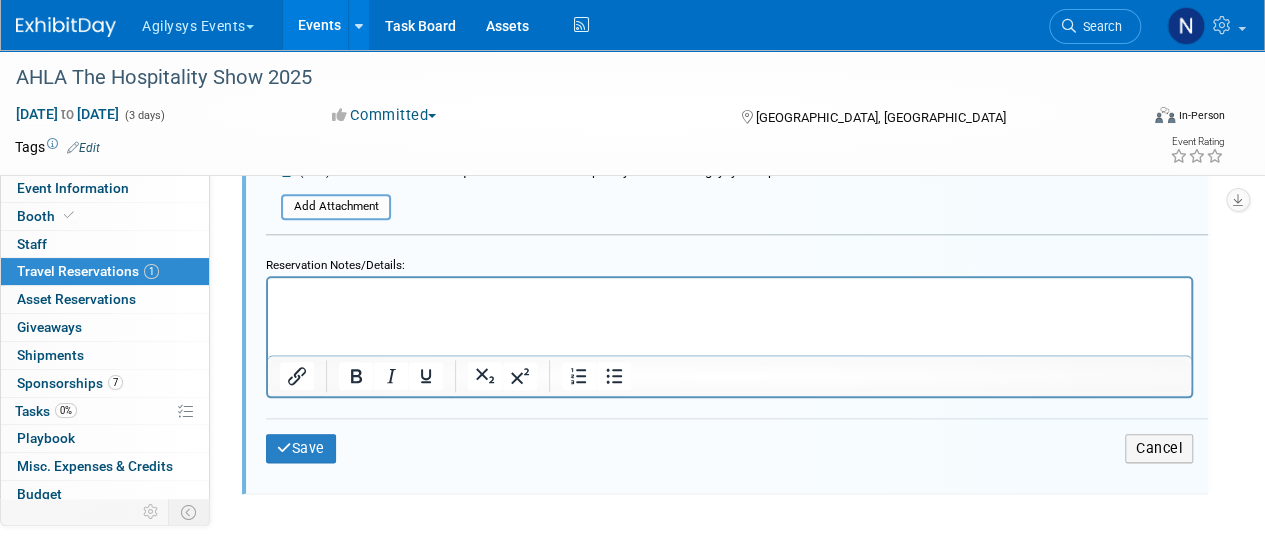 click at bounding box center [729, 290] 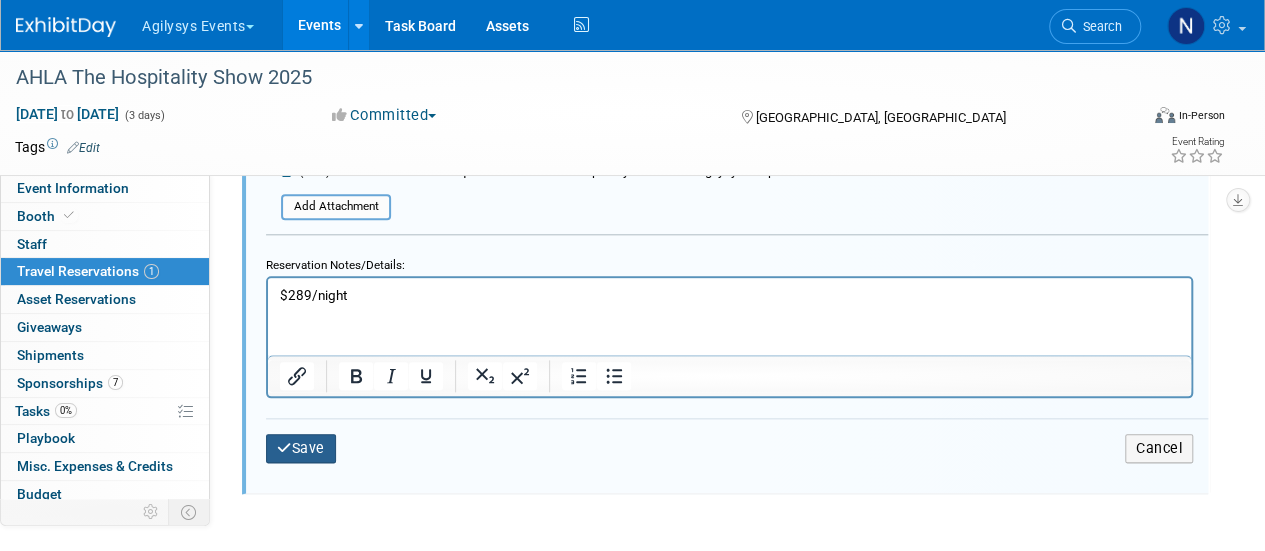 click on "Save" at bounding box center (301, 448) 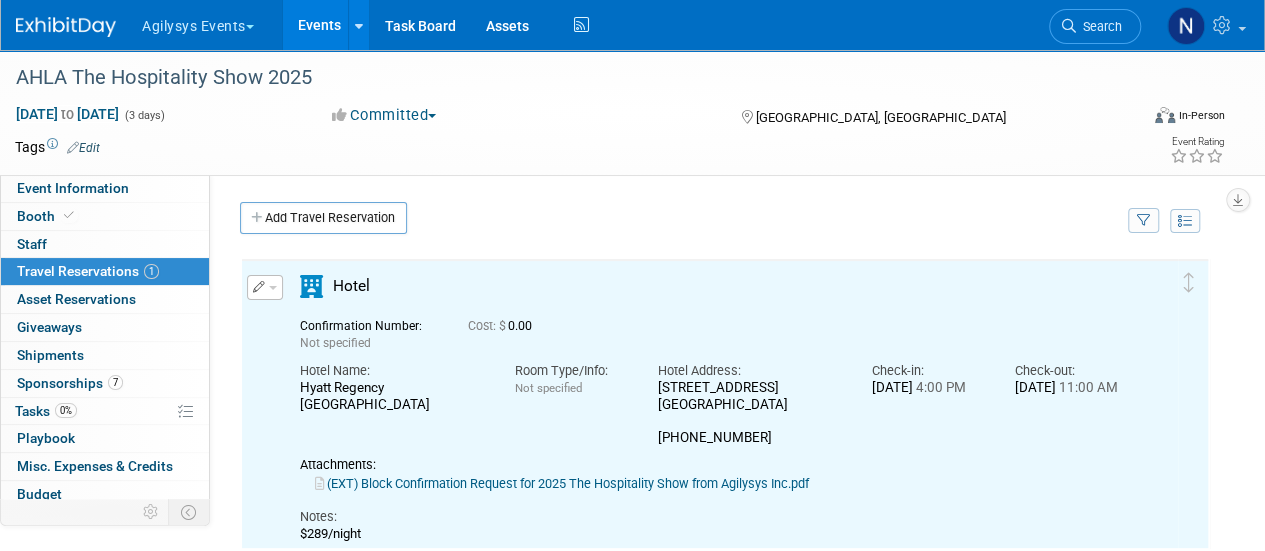 scroll, scrollTop: 0, scrollLeft: 0, axis: both 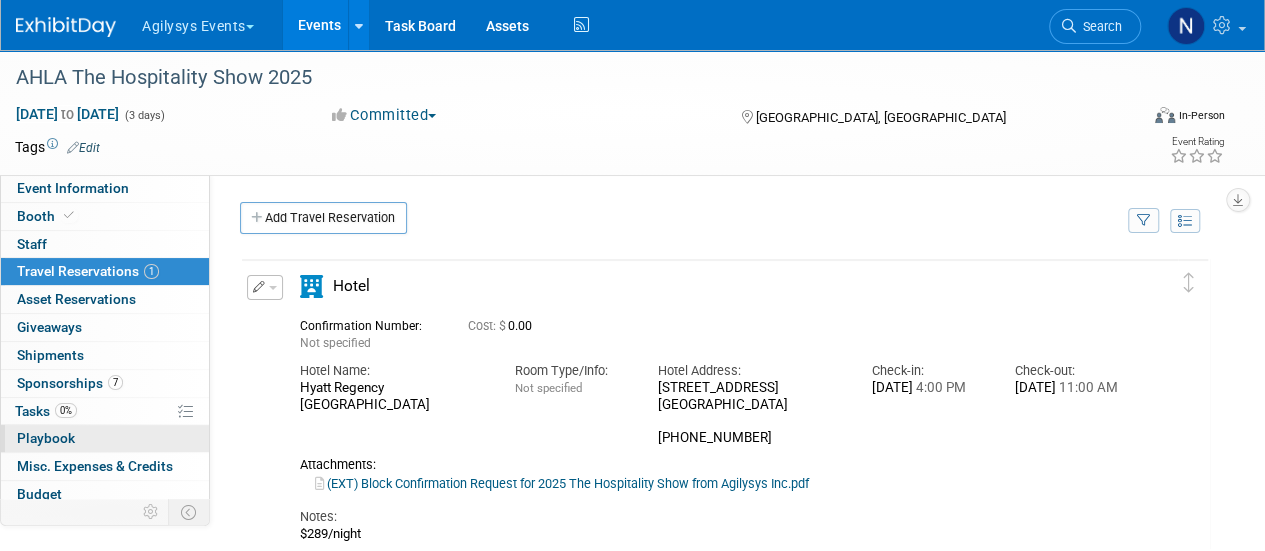 click on "0
Playbook 0" at bounding box center (105, 438) 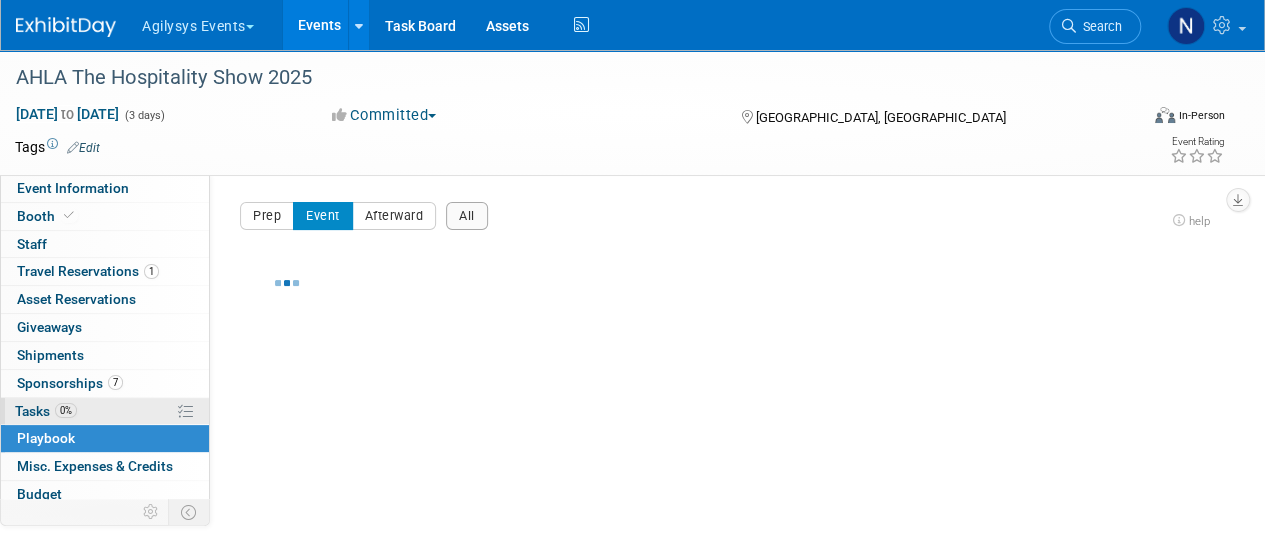 click on "0%
Tasks 0%" at bounding box center [105, 411] 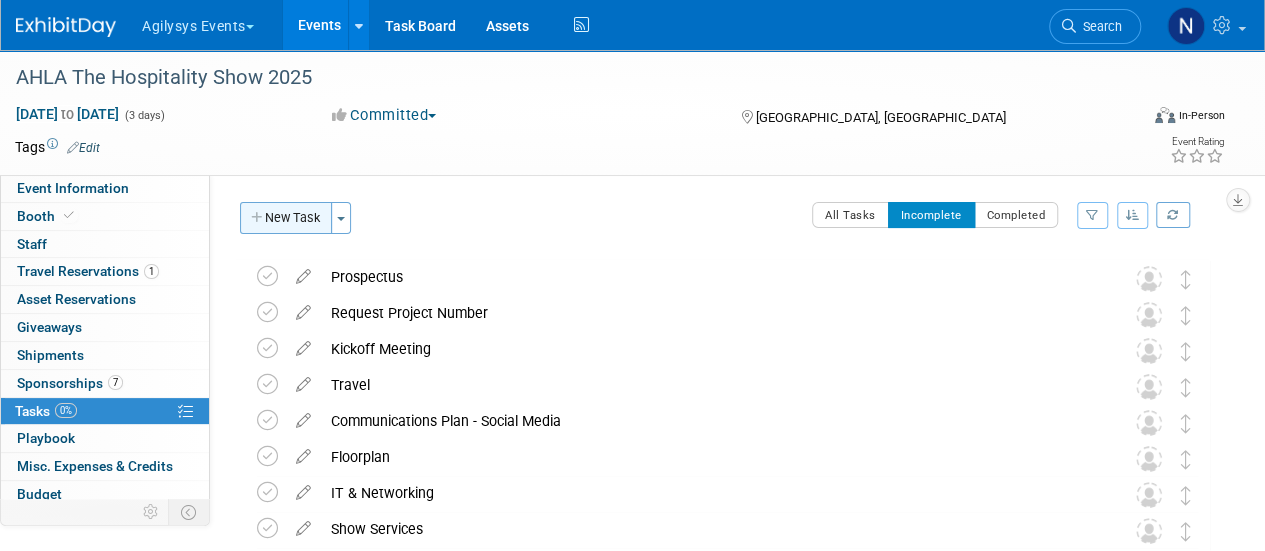 click on "New Task" at bounding box center (286, 218) 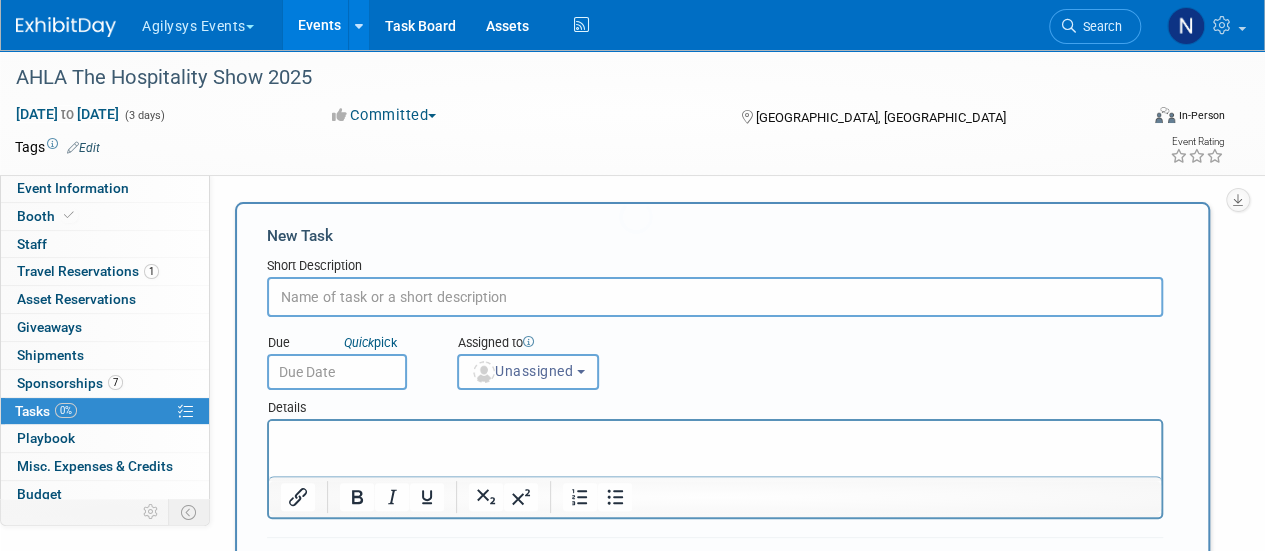 scroll, scrollTop: 0, scrollLeft: 0, axis: both 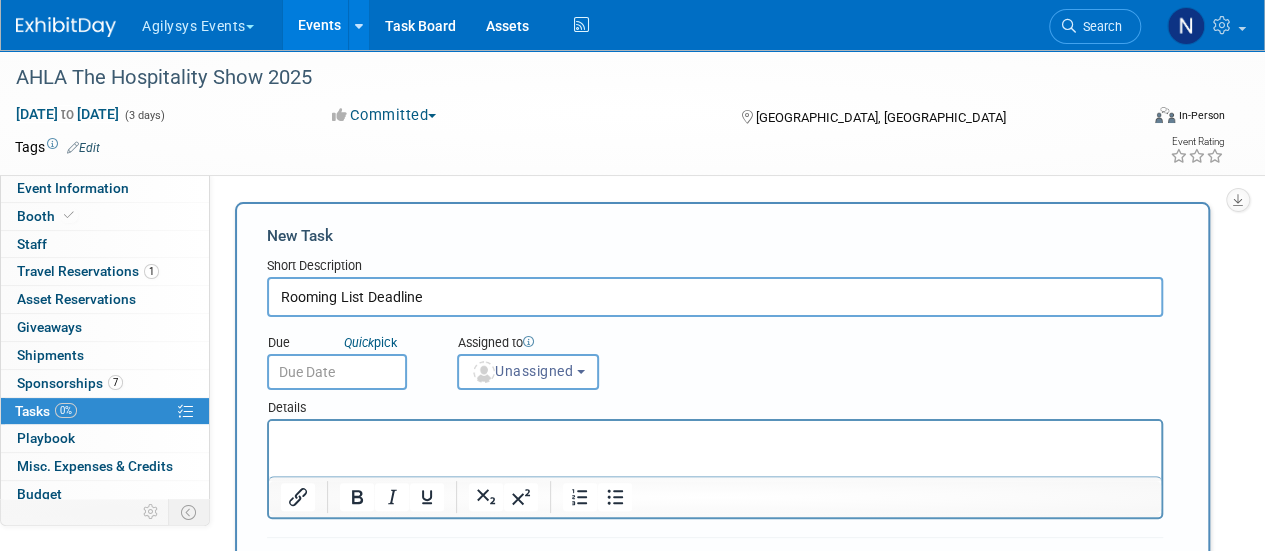 type on "Rooming List Deadline" 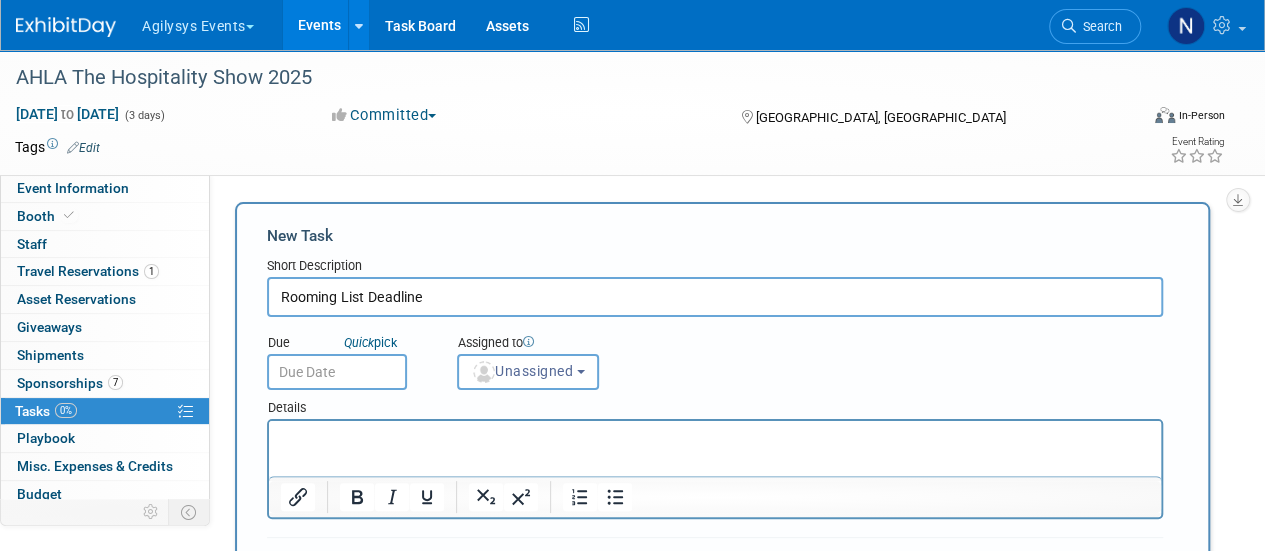 click at bounding box center (715, 439) 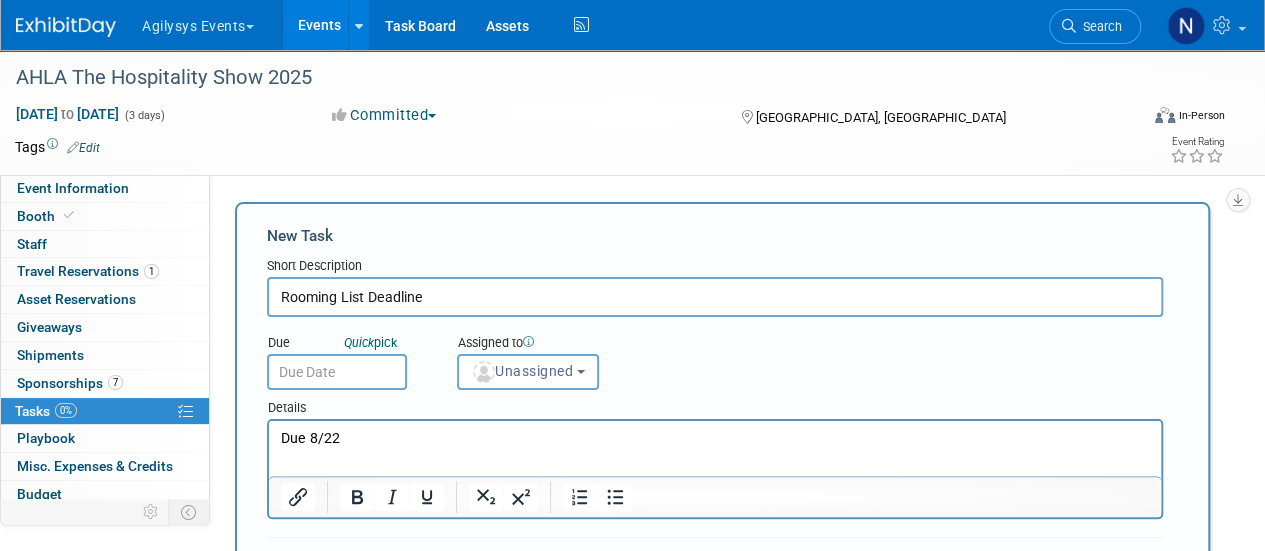 click at bounding box center (337, 372) 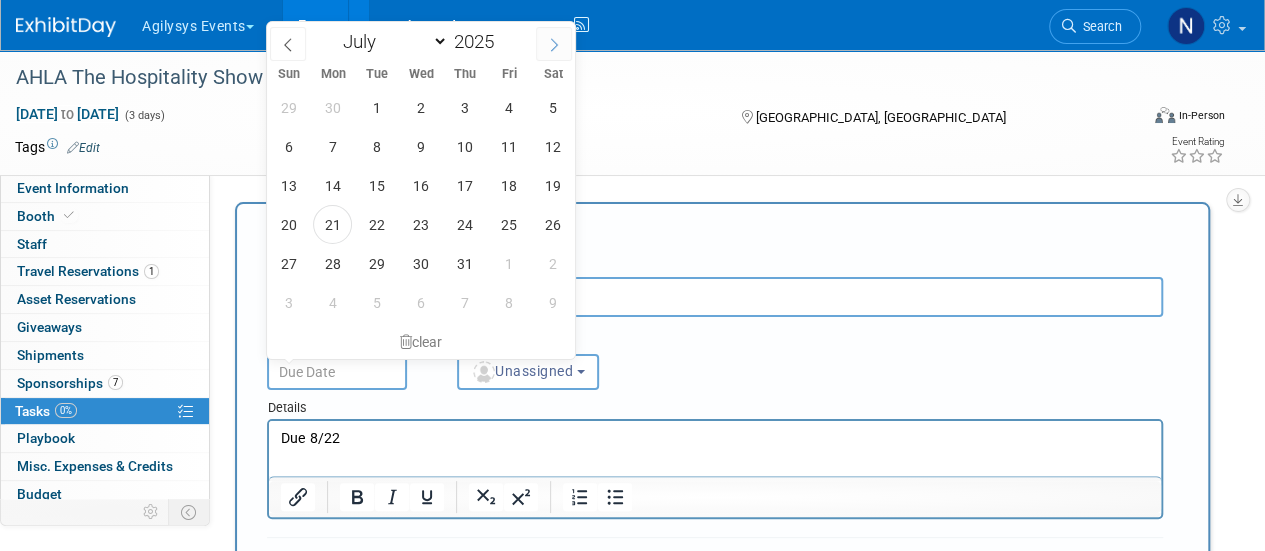 click 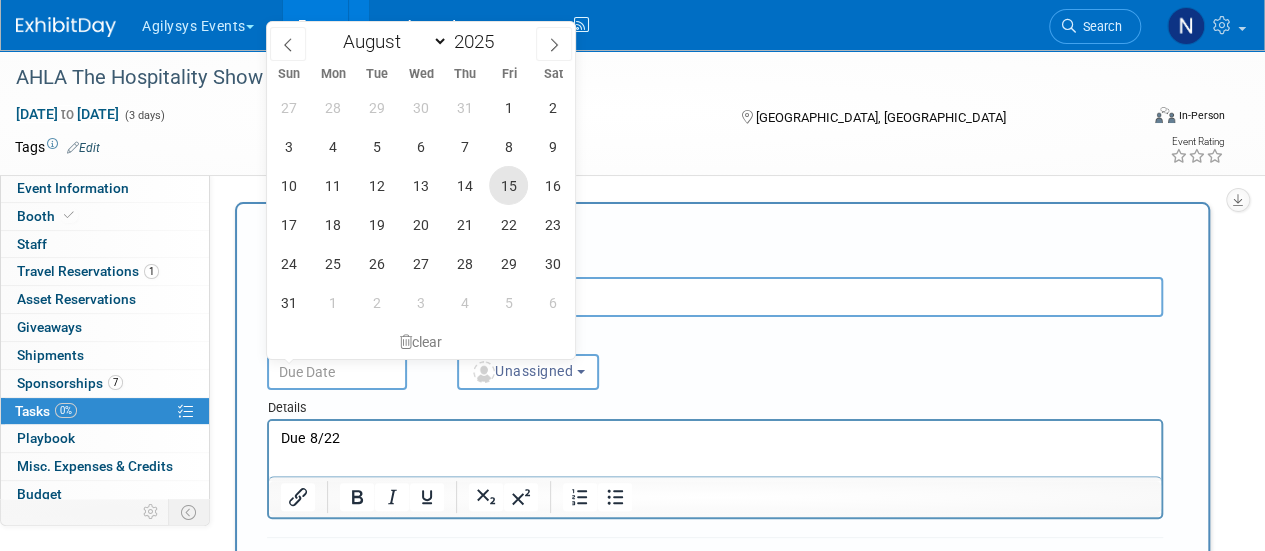 click on "15" at bounding box center (508, 185) 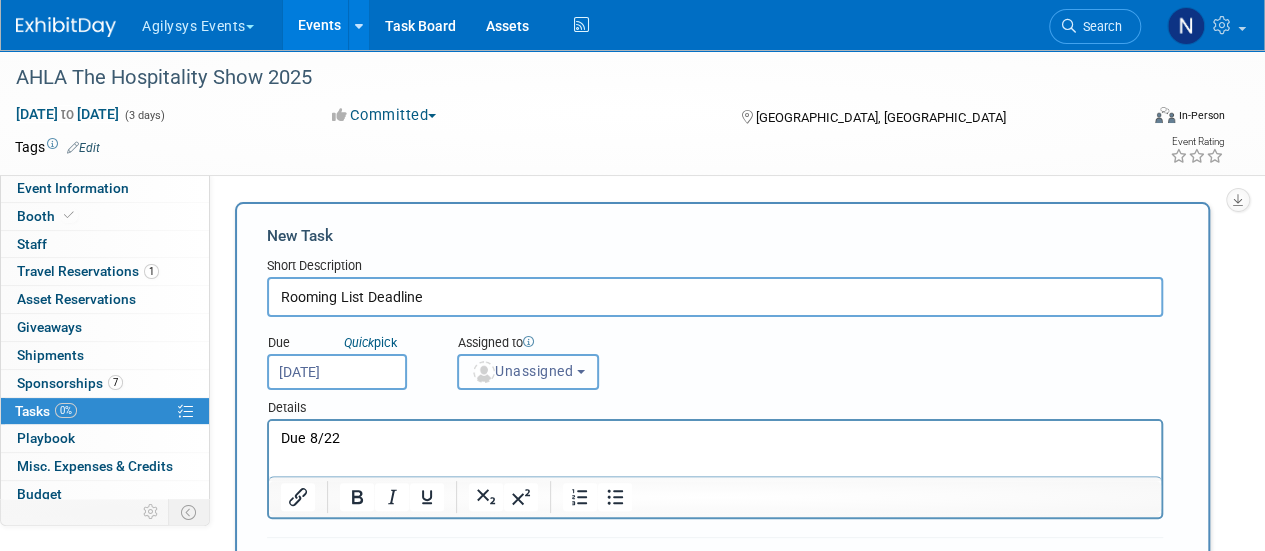 click on "Unassigned" at bounding box center (522, 371) 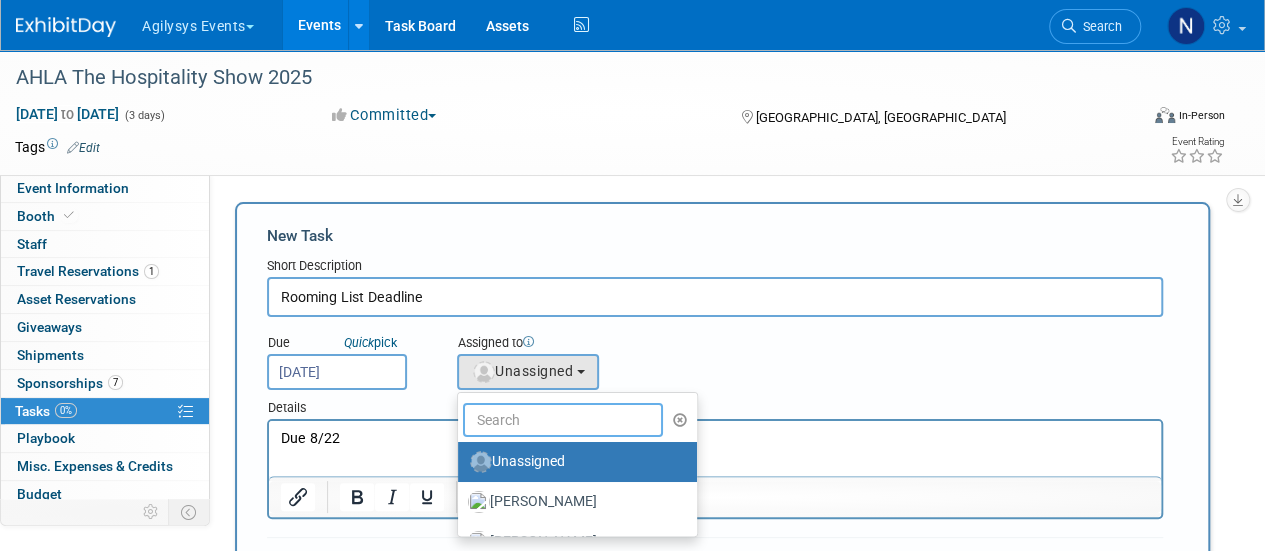 click at bounding box center [563, 420] 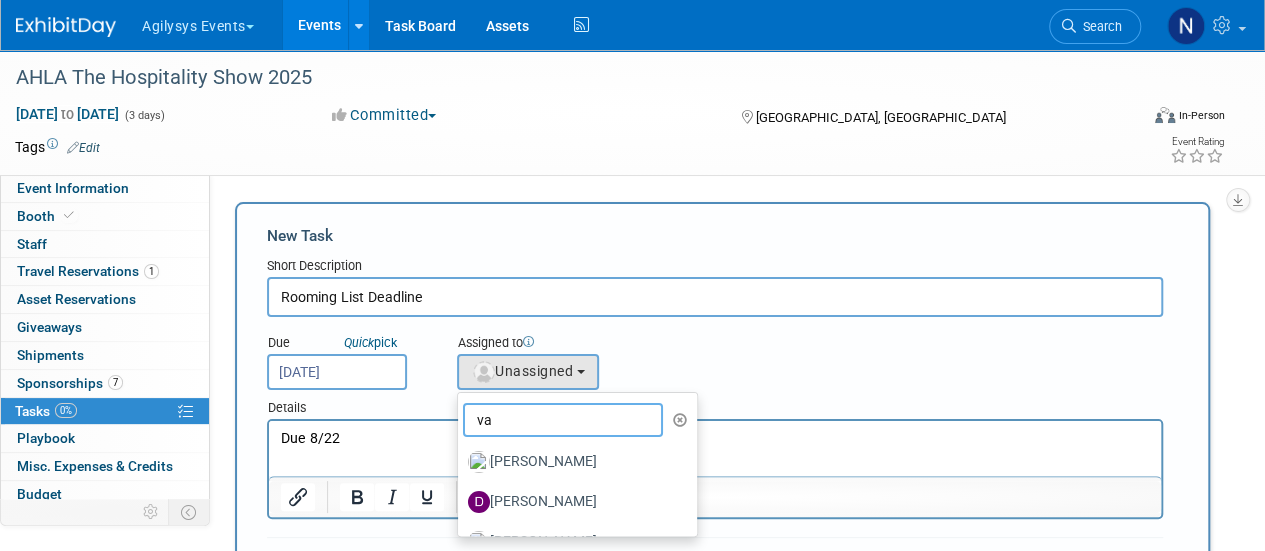 type on "vai" 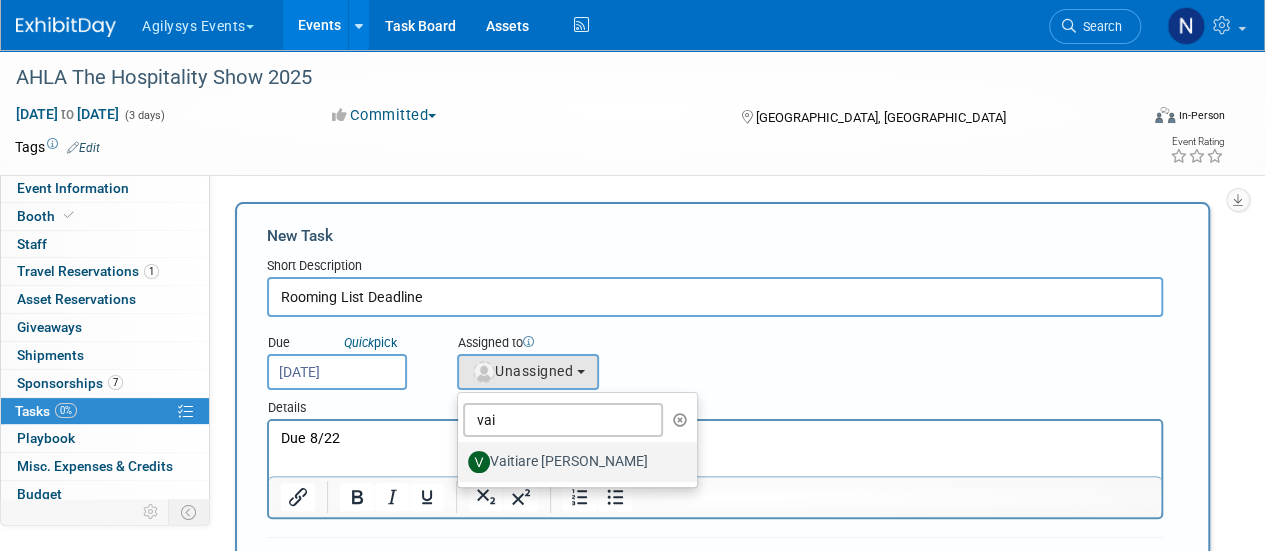 click on "Vaitiare Munoz" at bounding box center [572, 462] 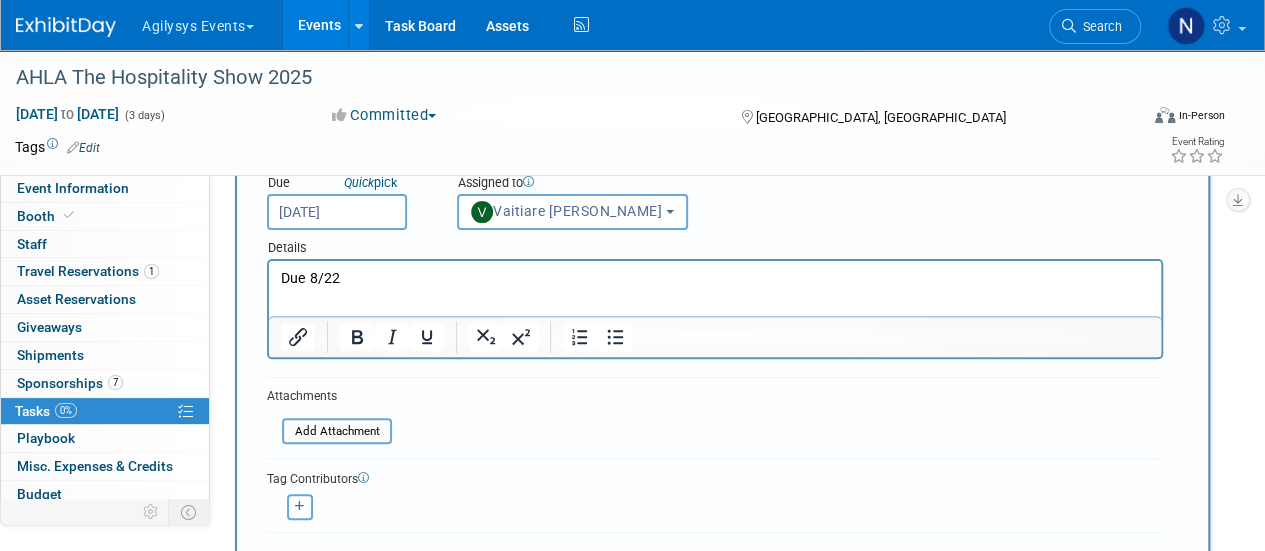 scroll, scrollTop: 205, scrollLeft: 0, axis: vertical 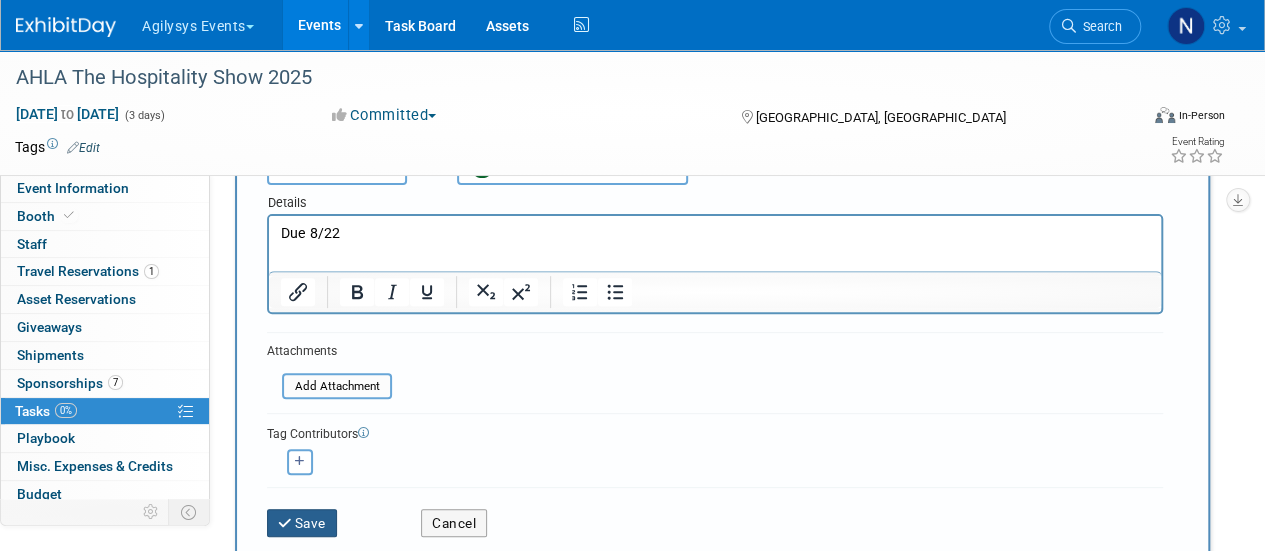 click on "Save" at bounding box center (302, 523) 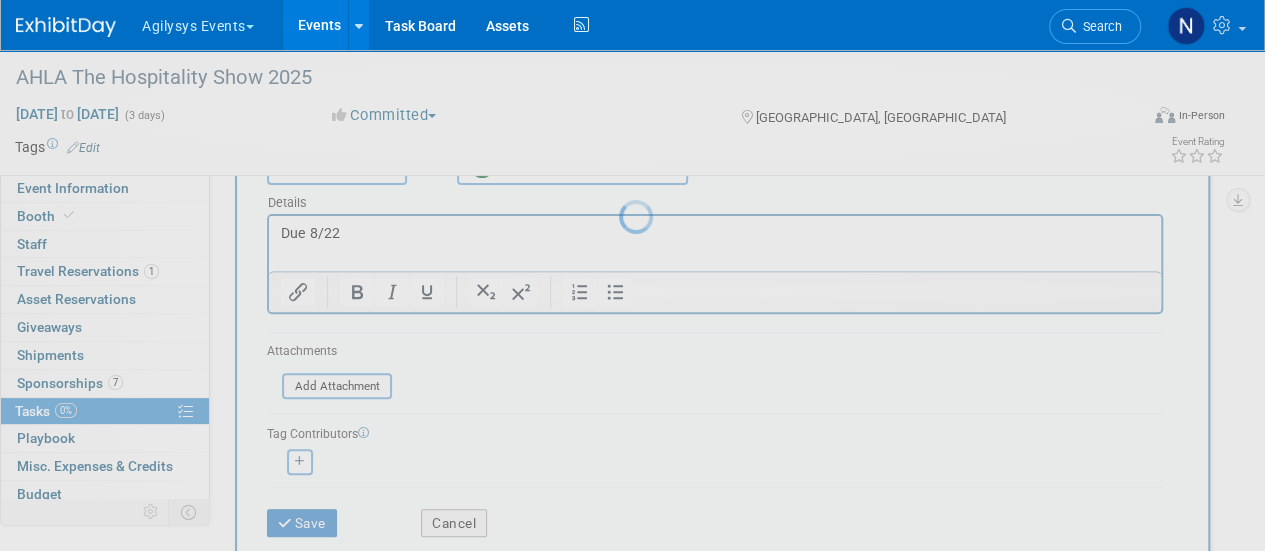 scroll, scrollTop: 76, scrollLeft: 0, axis: vertical 